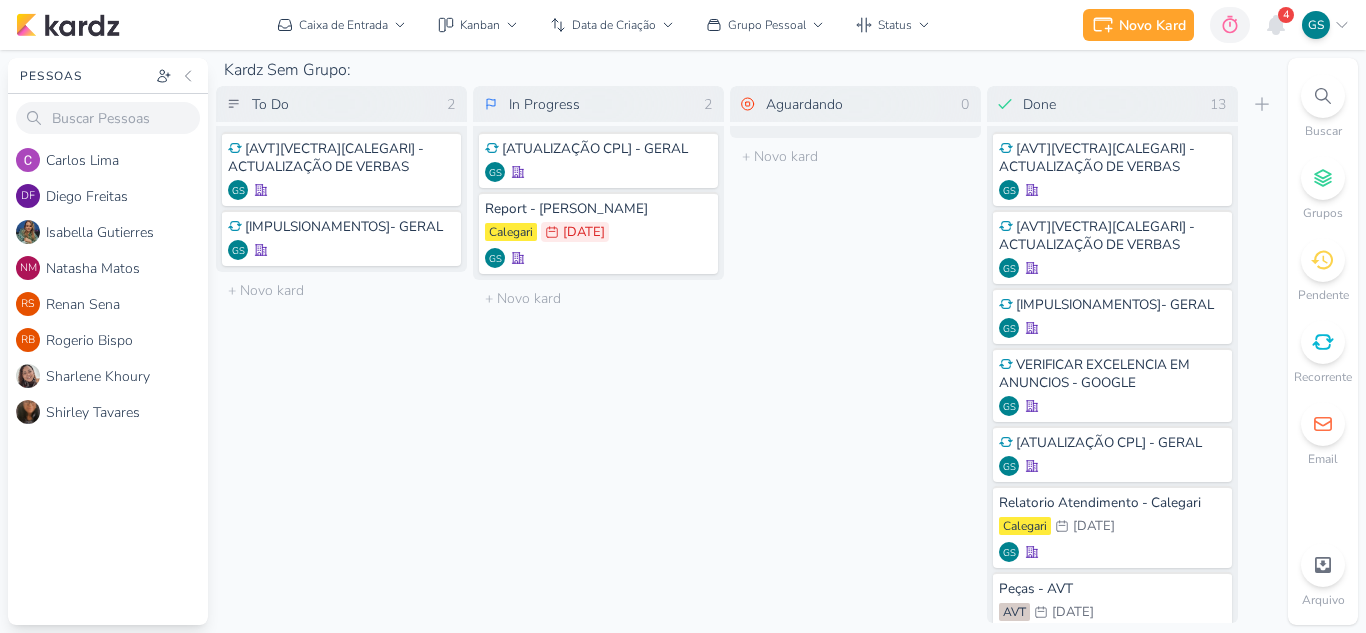 scroll, scrollTop: 0, scrollLeft: 0, axis: both 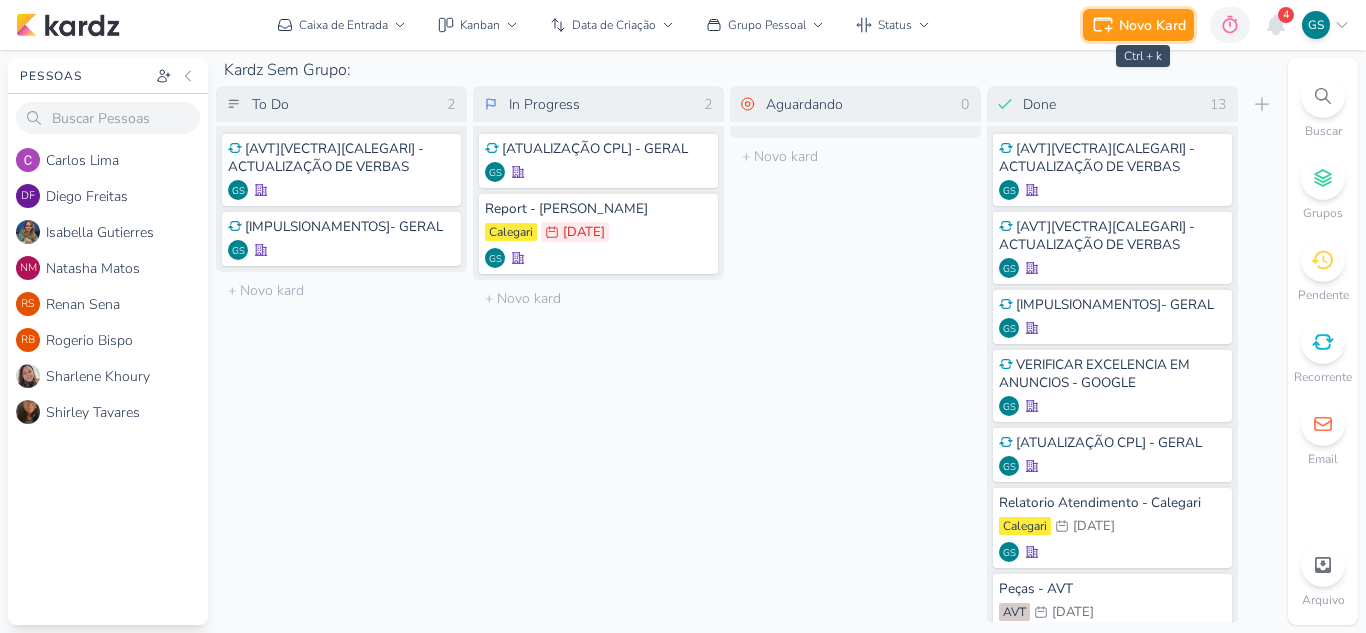 click on "Novo Kard" at bounding box center [1152, 25] 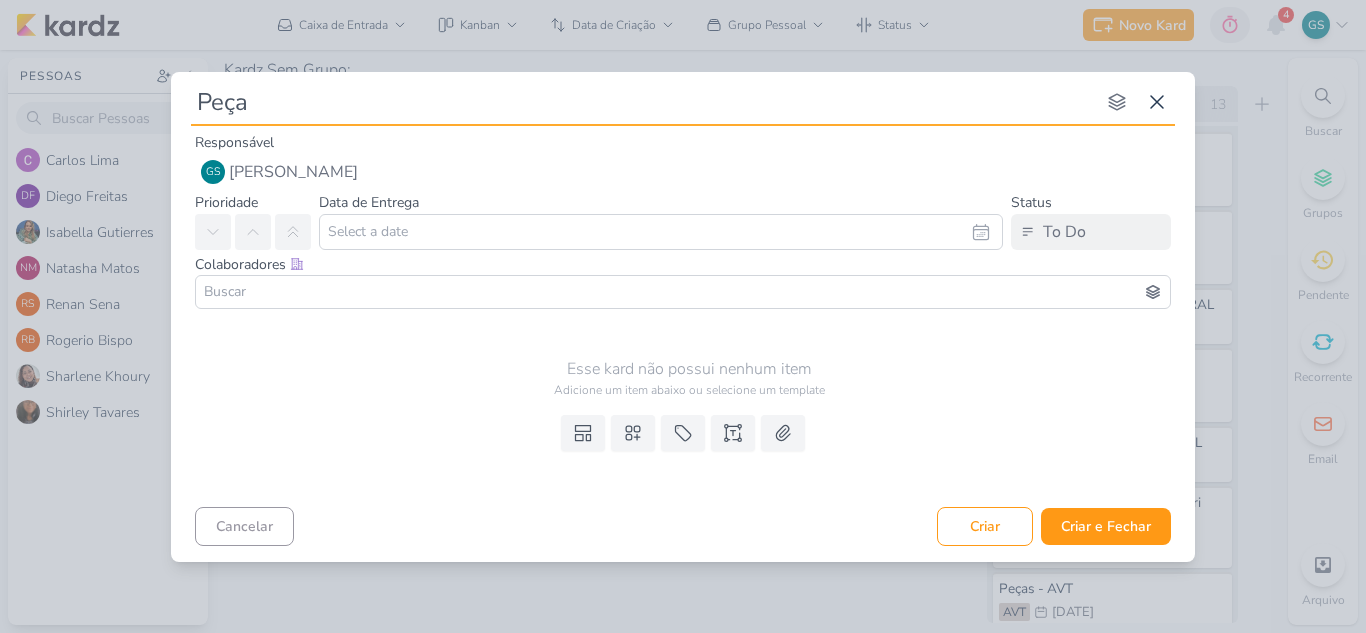 type on "Peças" 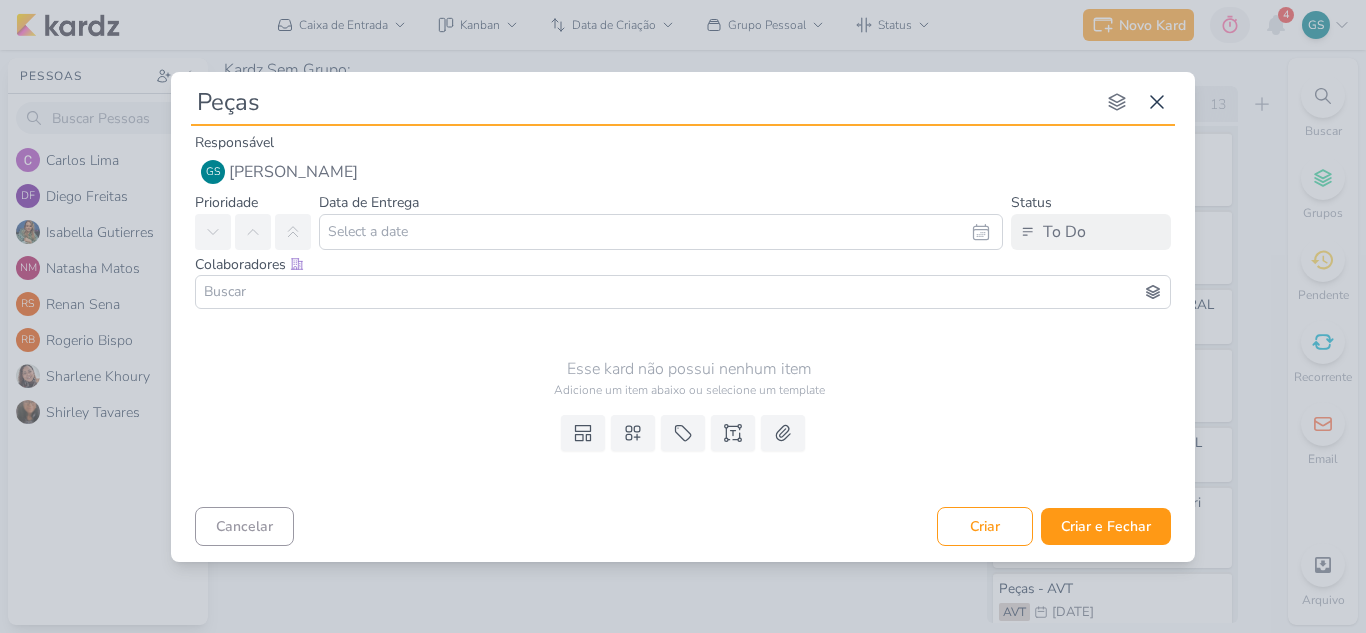 type 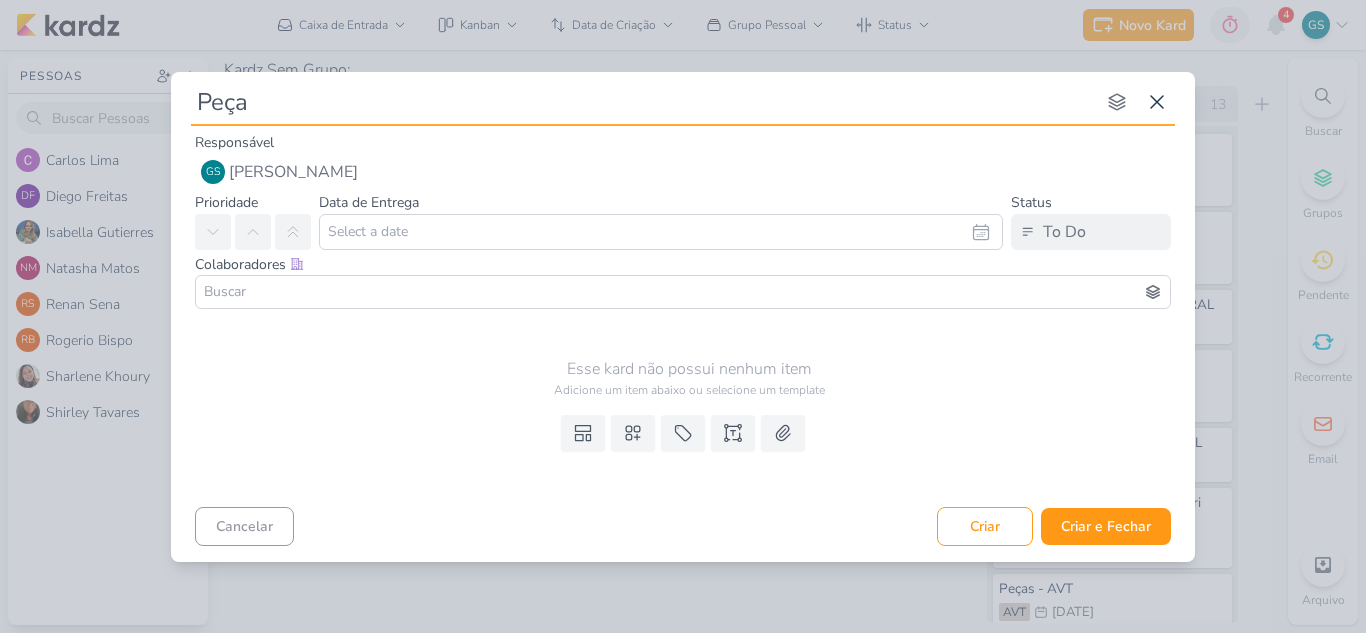 type 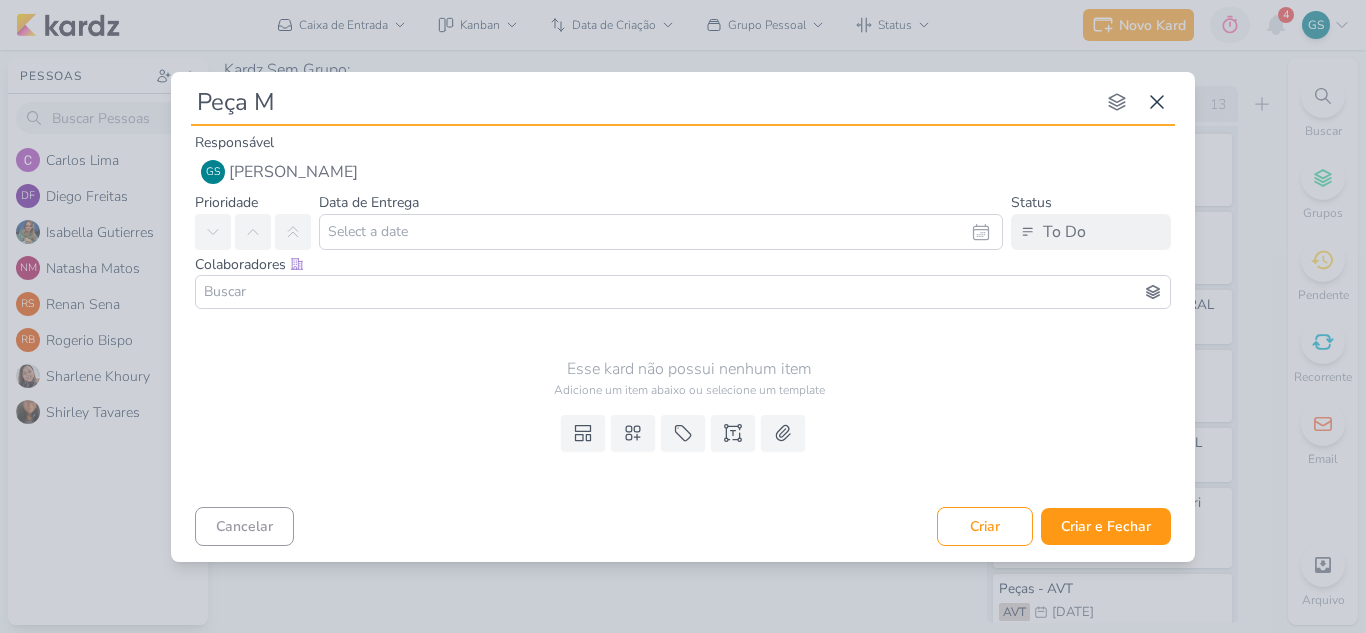 type on "Peça Me" 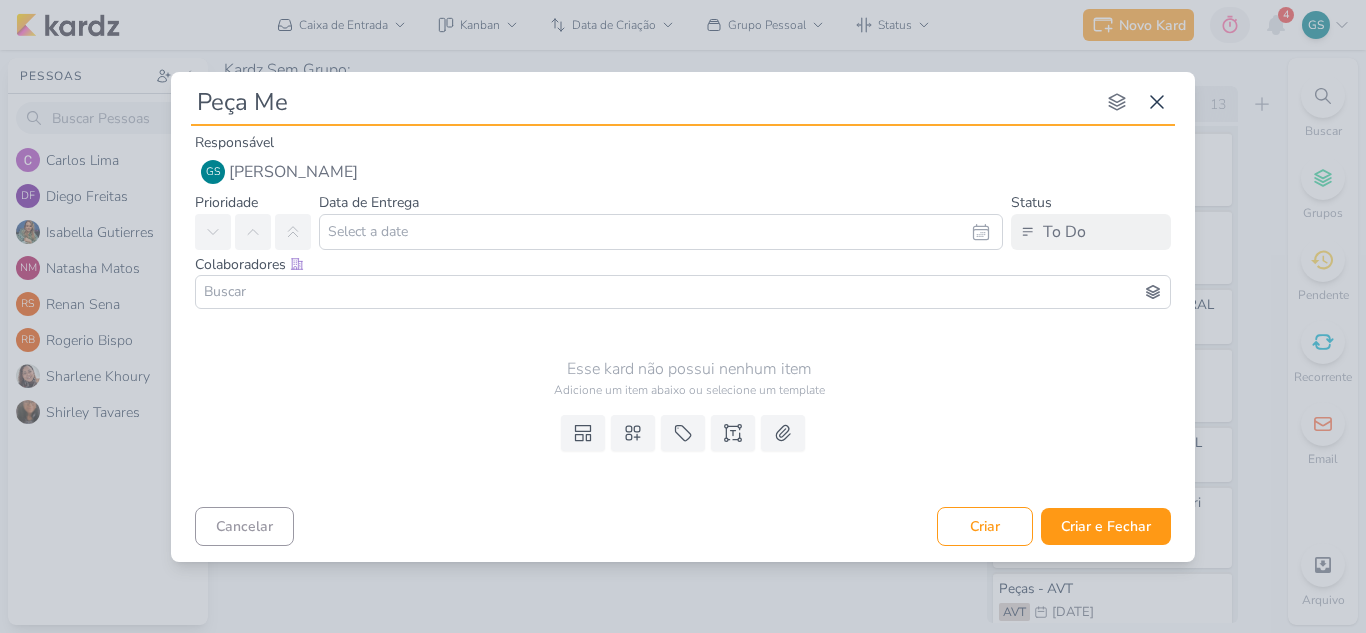 type 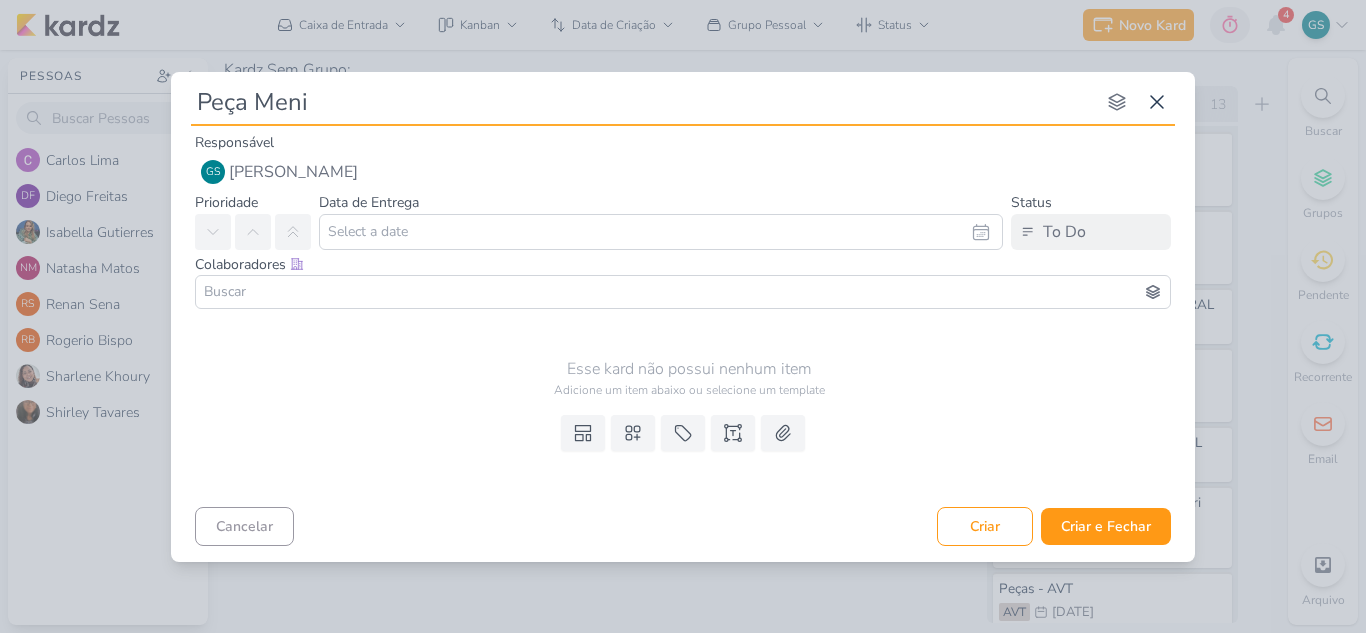 type on "Peça Menin" 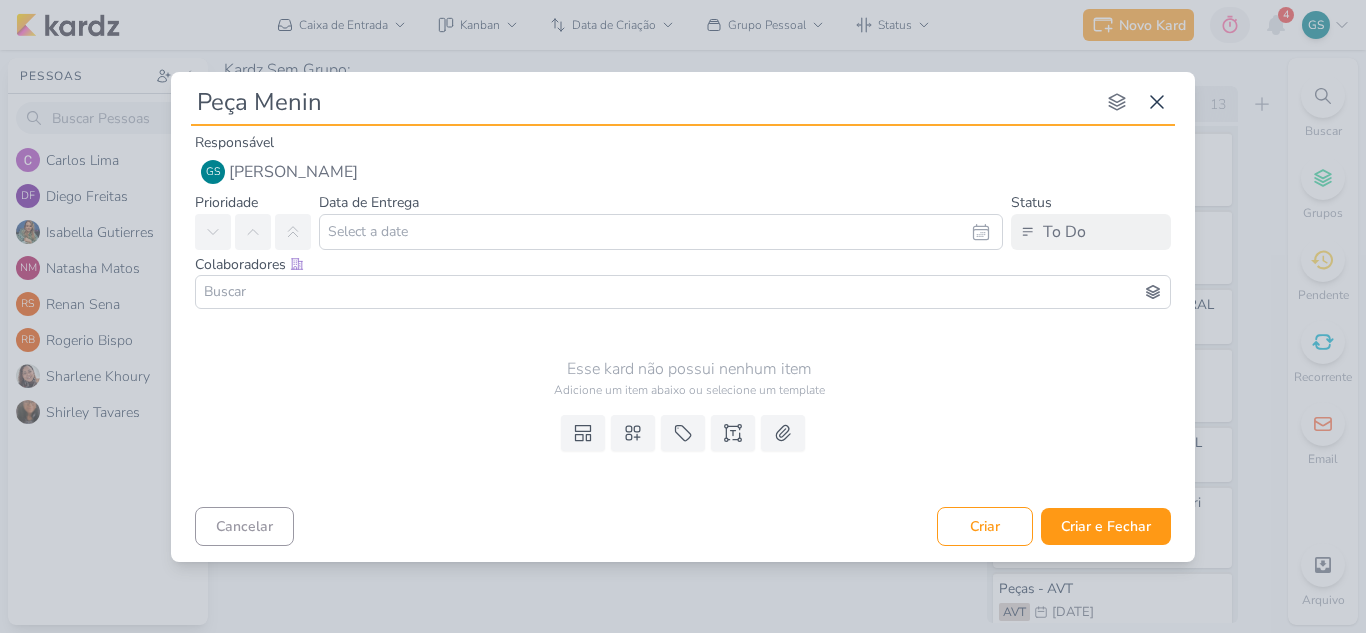 type 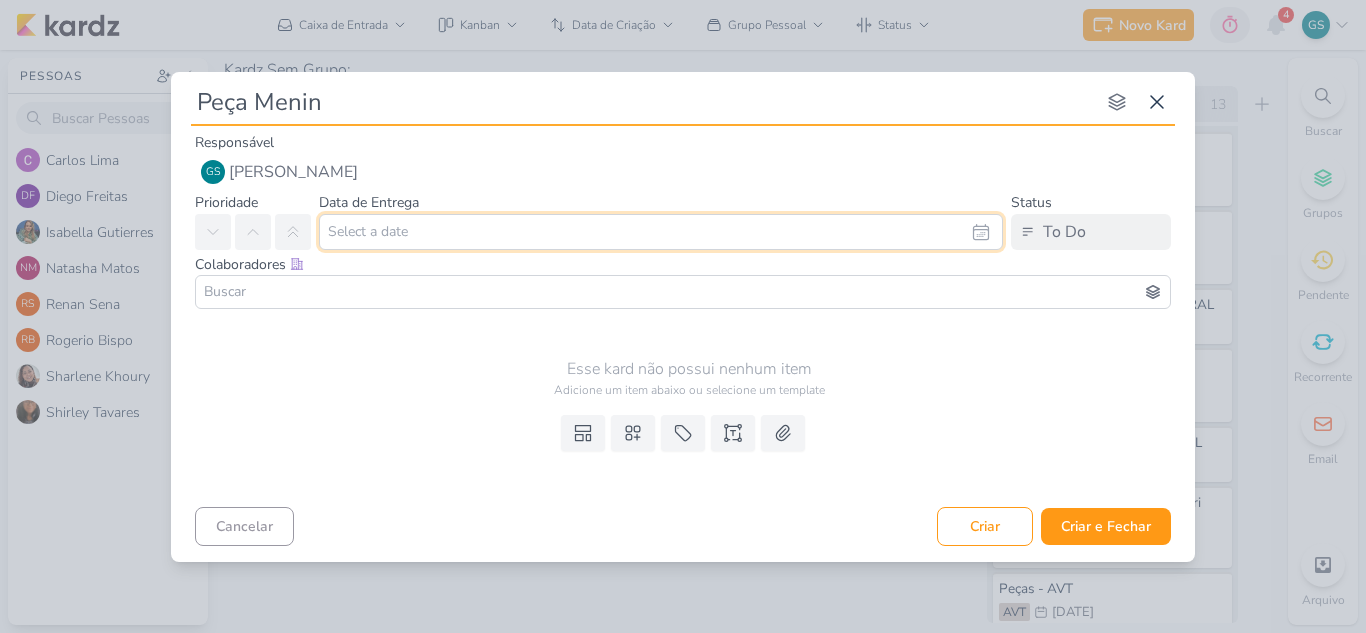 click at bounding box center (661, 232) 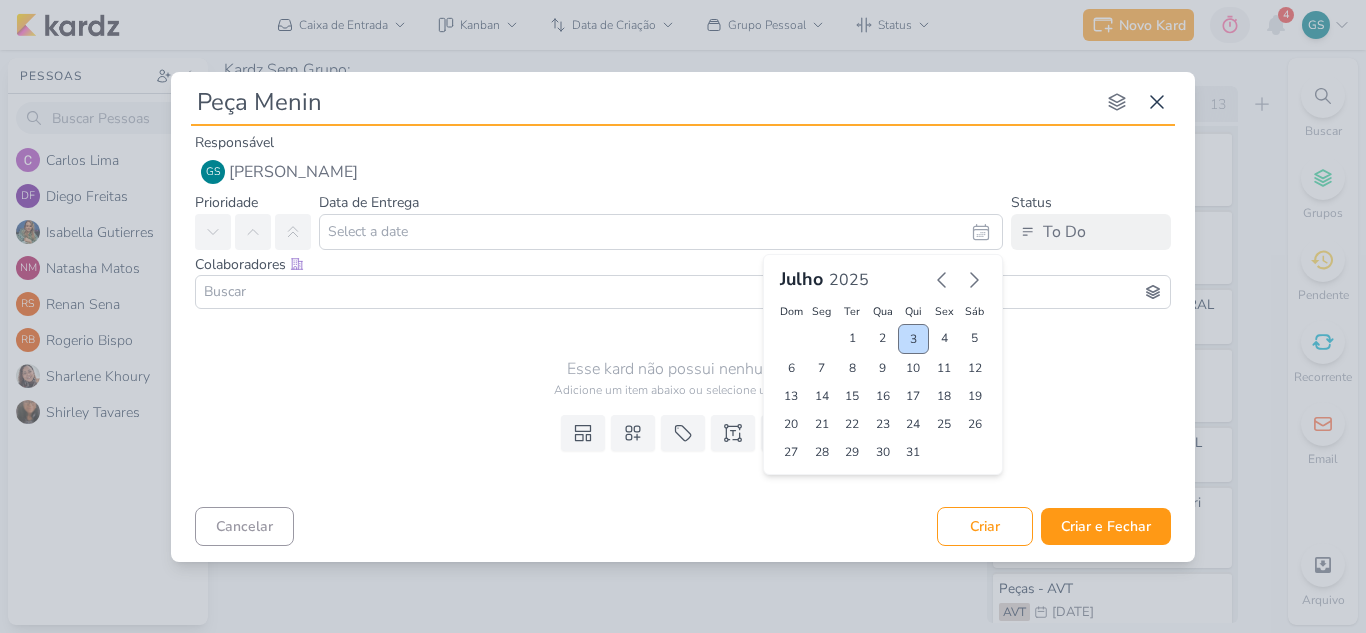 click on "3" at bounding box center (913, 339) 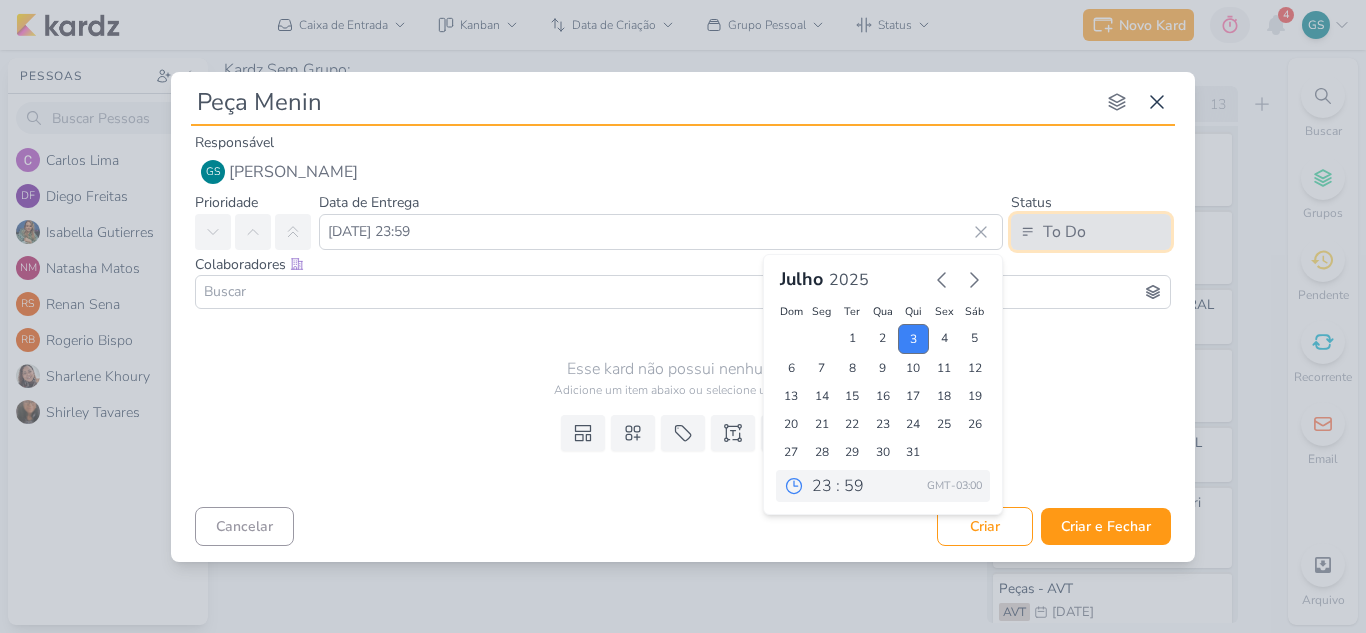 click on "To Do" at bounding box center (1064, 232) 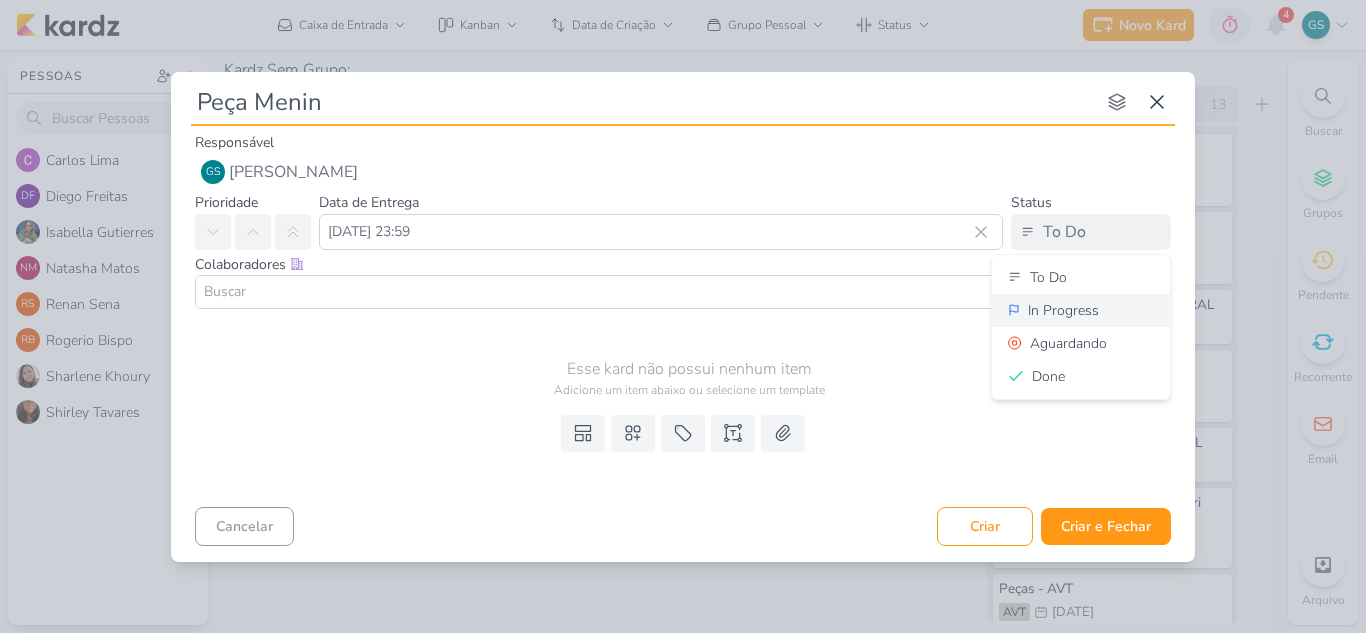 click on "In Progress" at bounding box center [1063, 310] 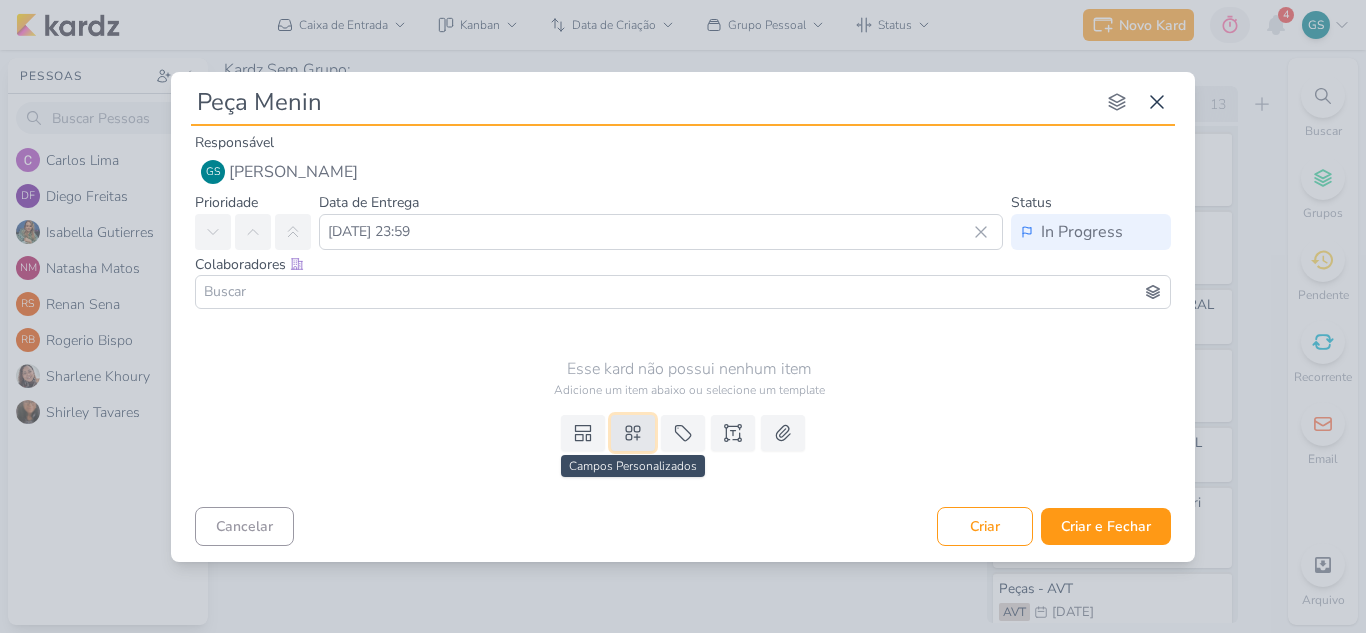click 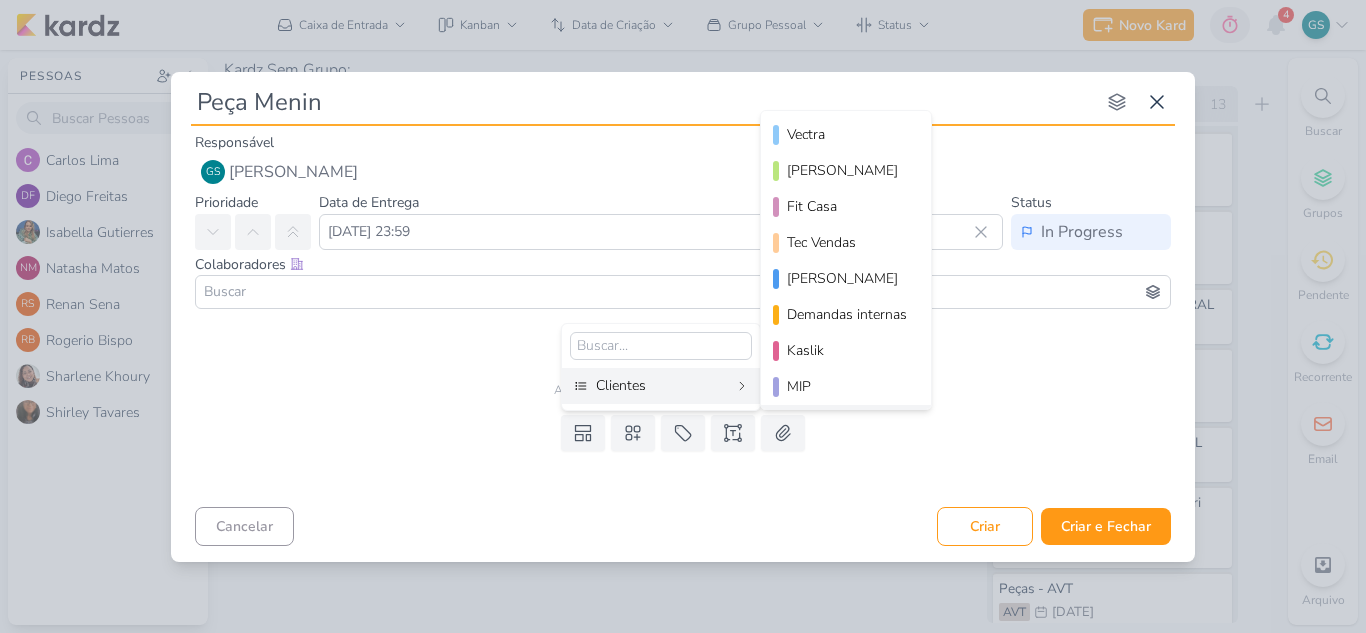scroll, scrollTop: 290, scrollLeft: 0, axis: vertical 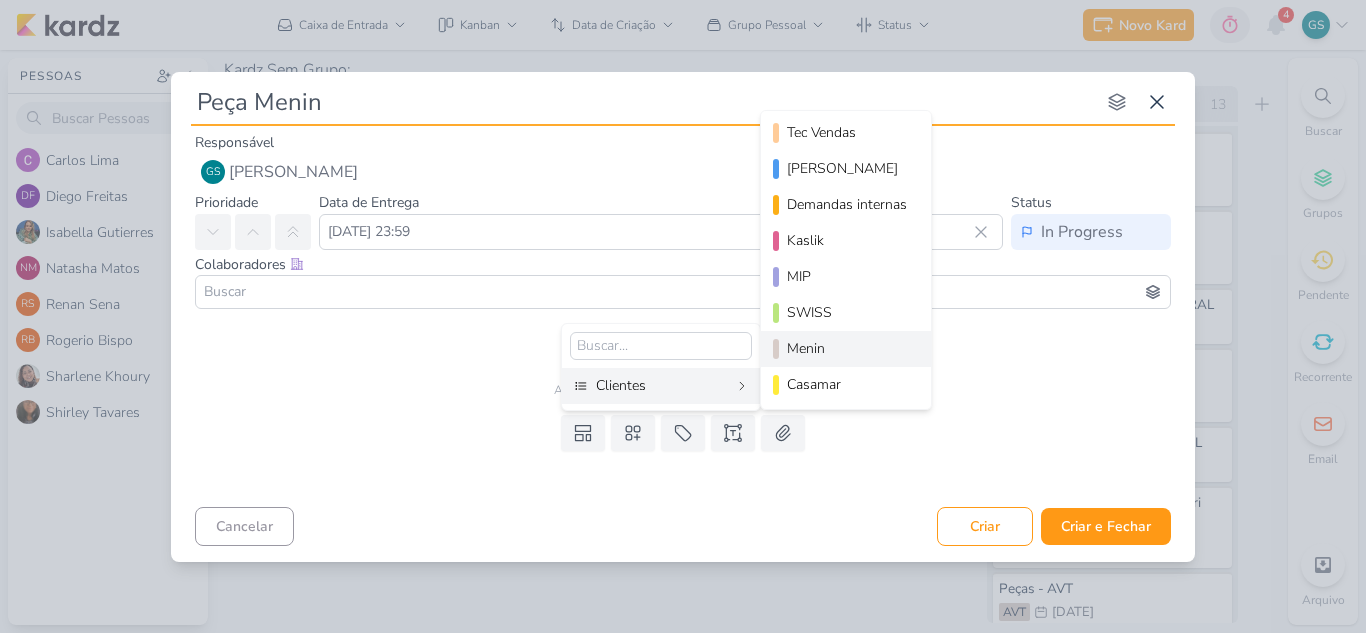 click on "Menin" at bounding box center [847, 348] 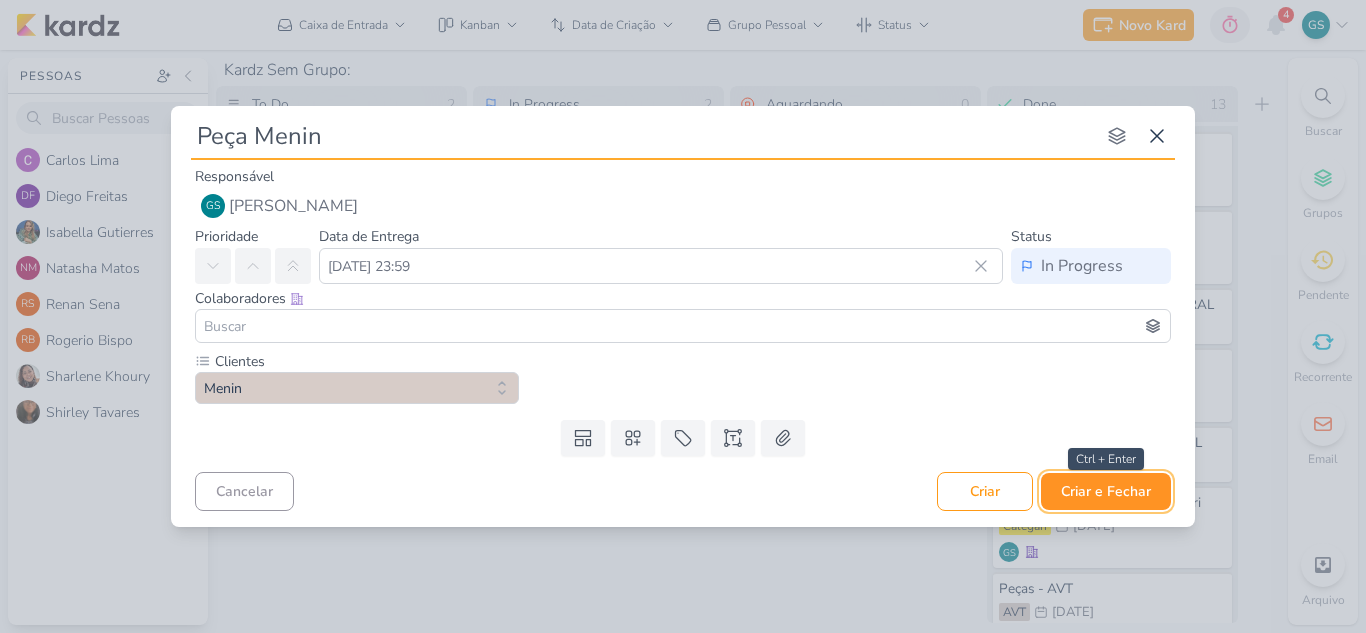 click on "Criar e Fechar" at bounding box center (1106, 491) 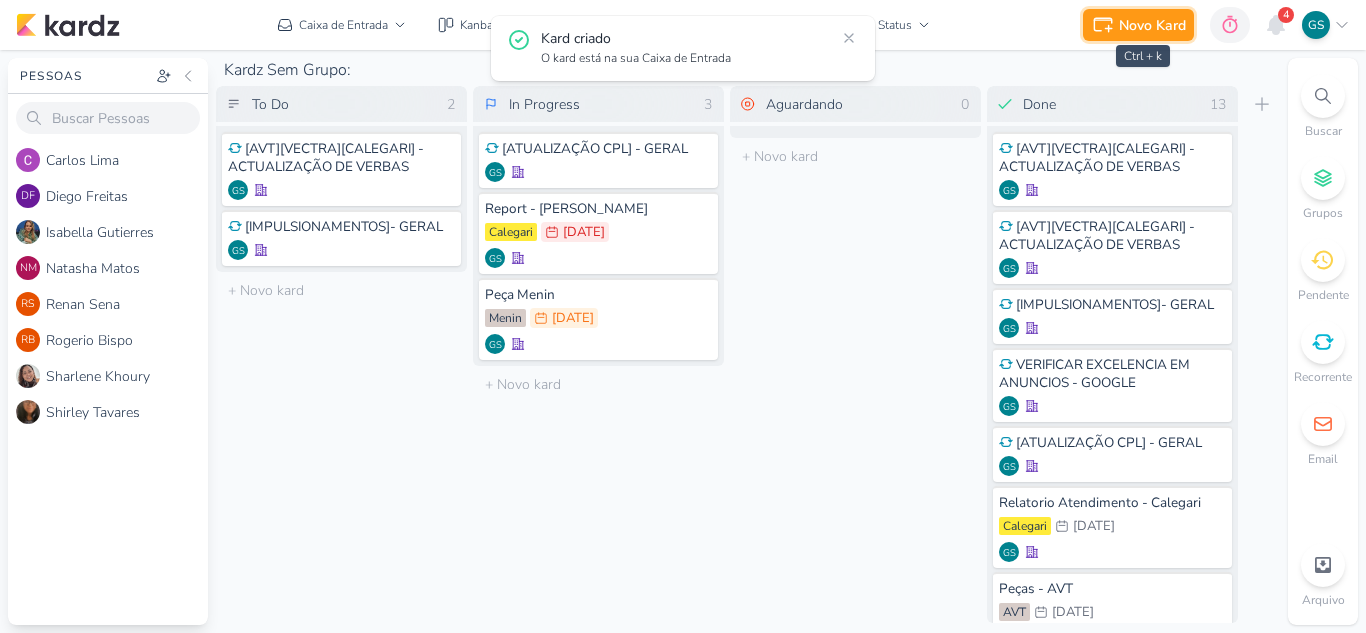 click 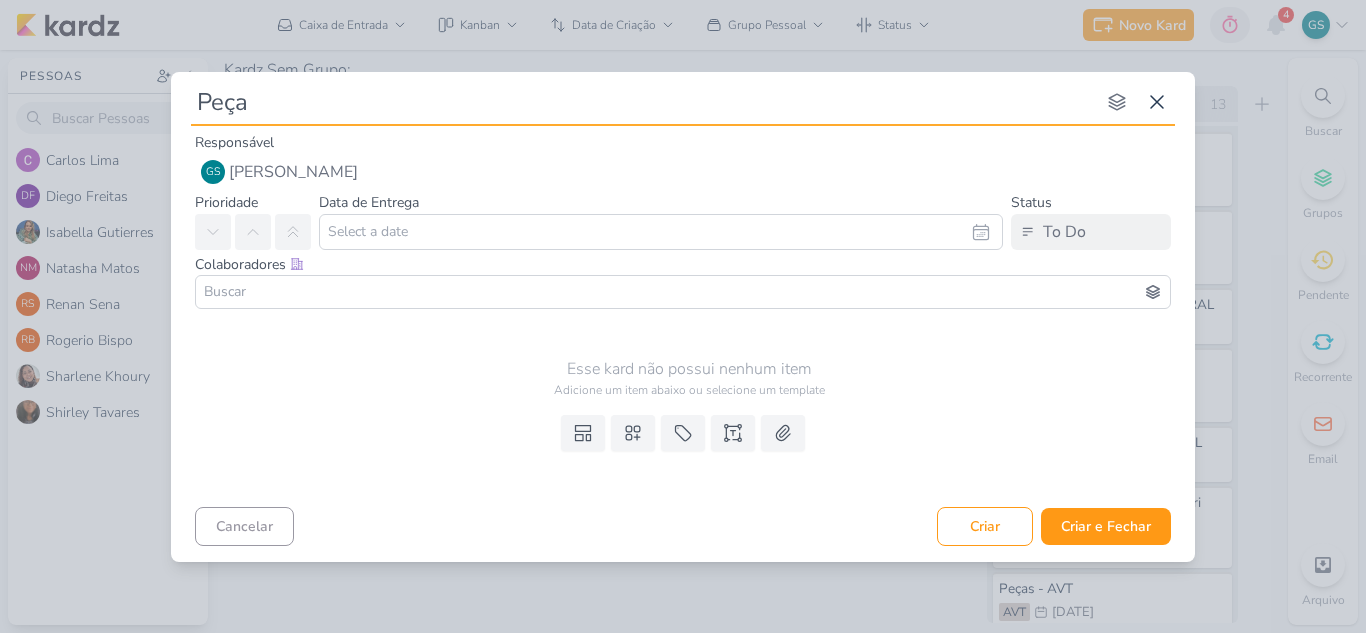type on "Peça" 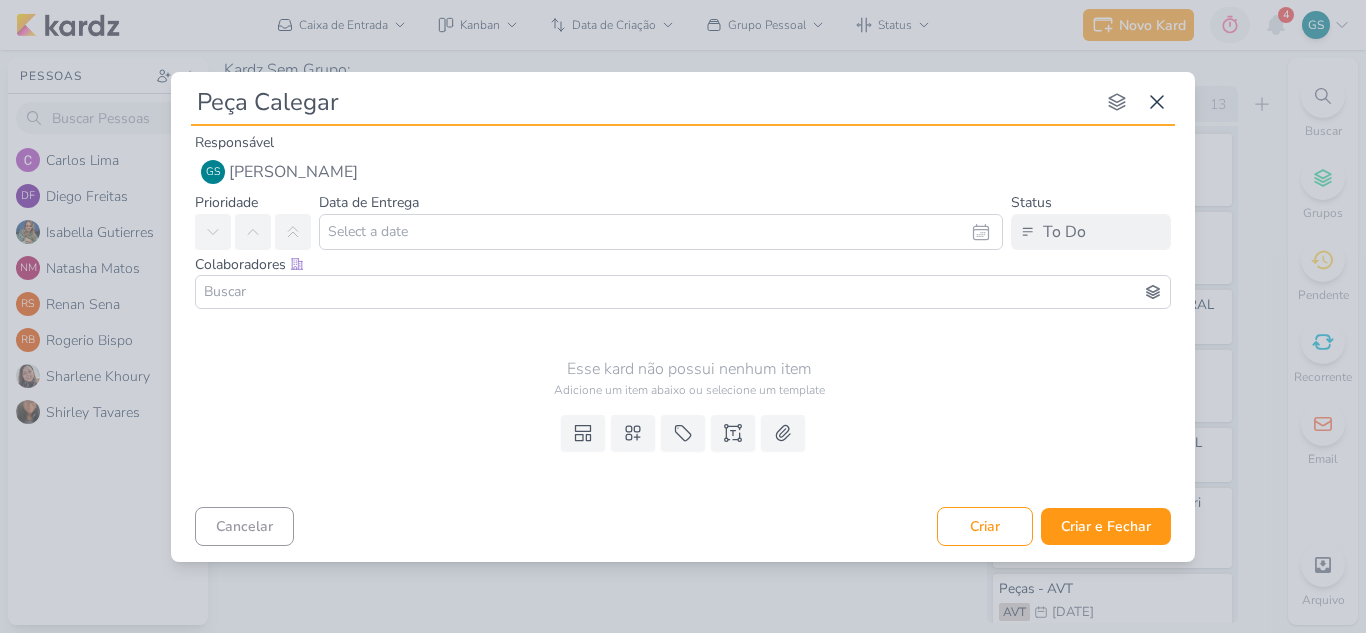 type on "[PERSON_NAME]" 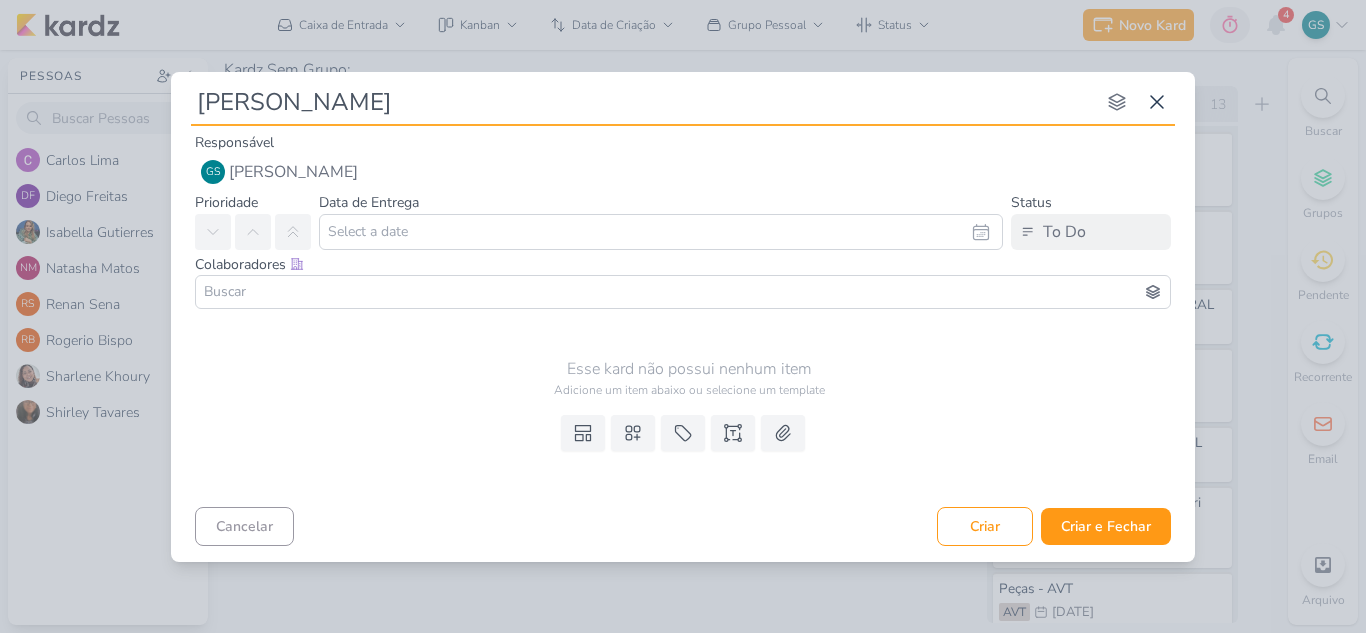 type 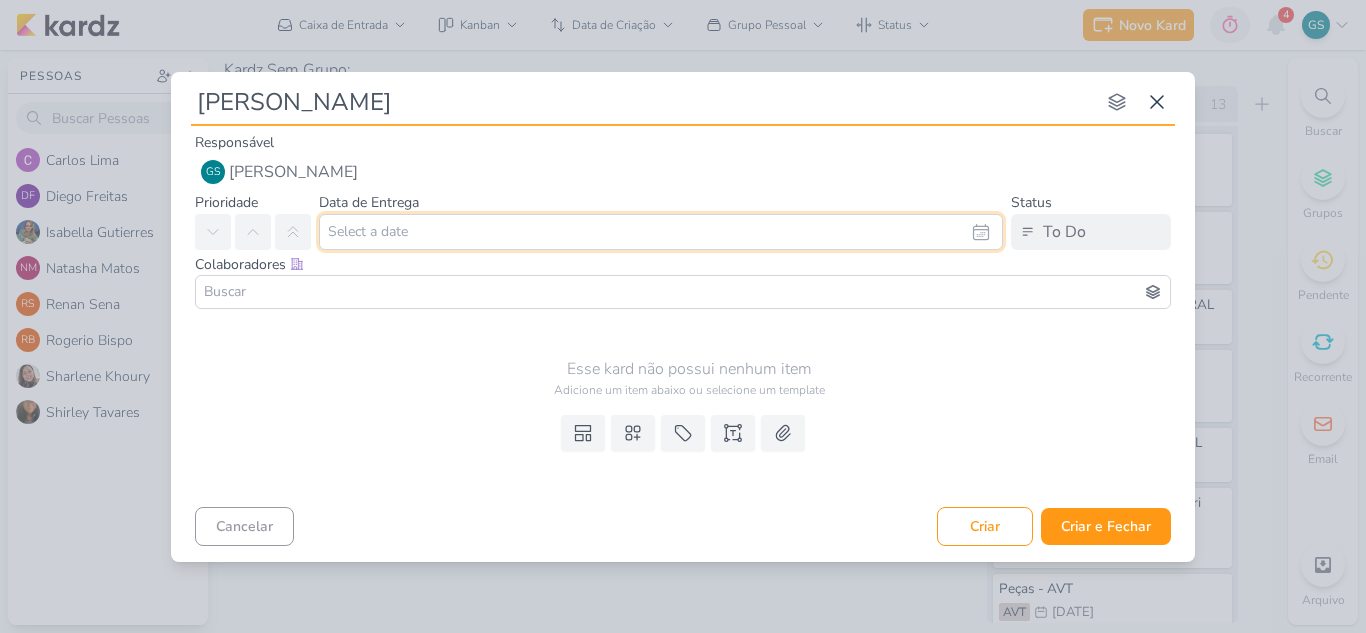 click at bounding box center [661, 232] 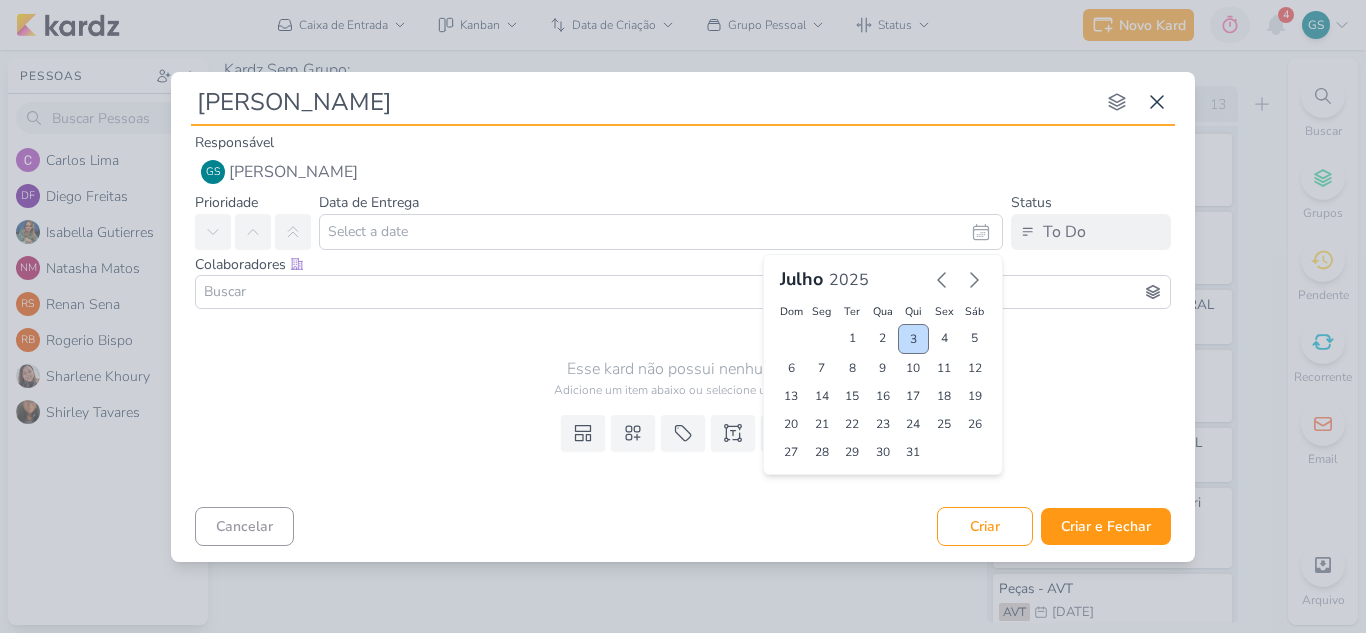 click on "3" at bounding box center [913, 339] 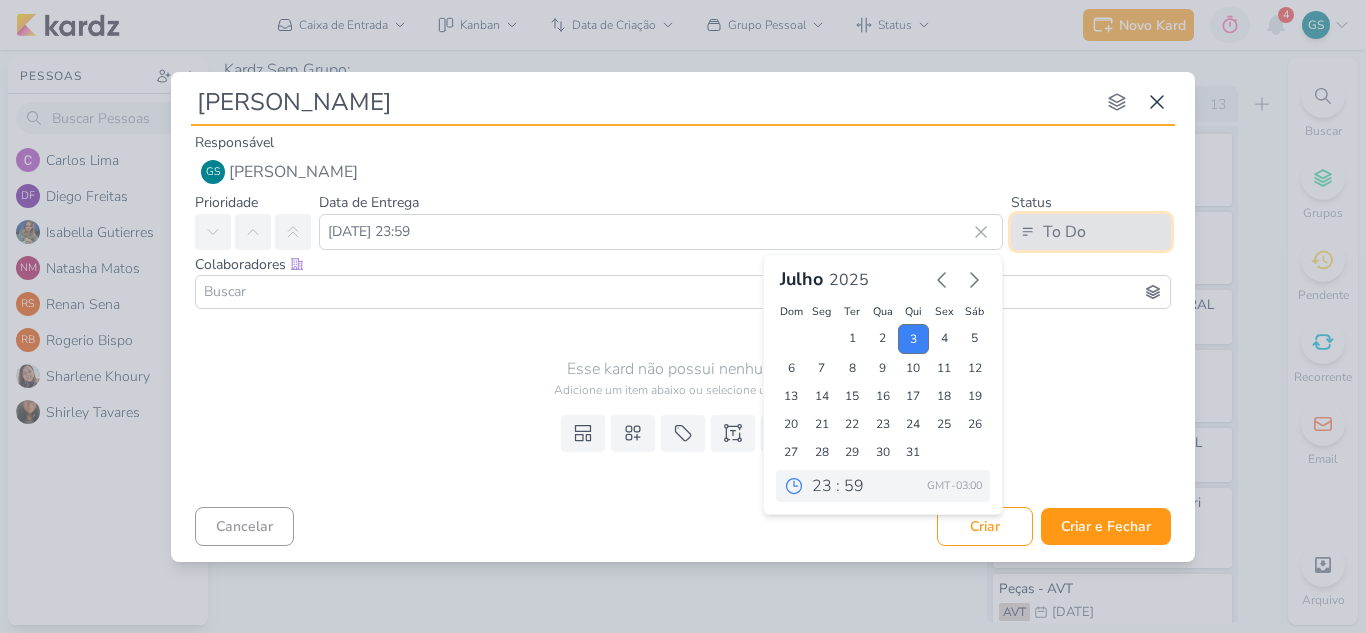 click on "To Do" at bounding box center (1064, 232) 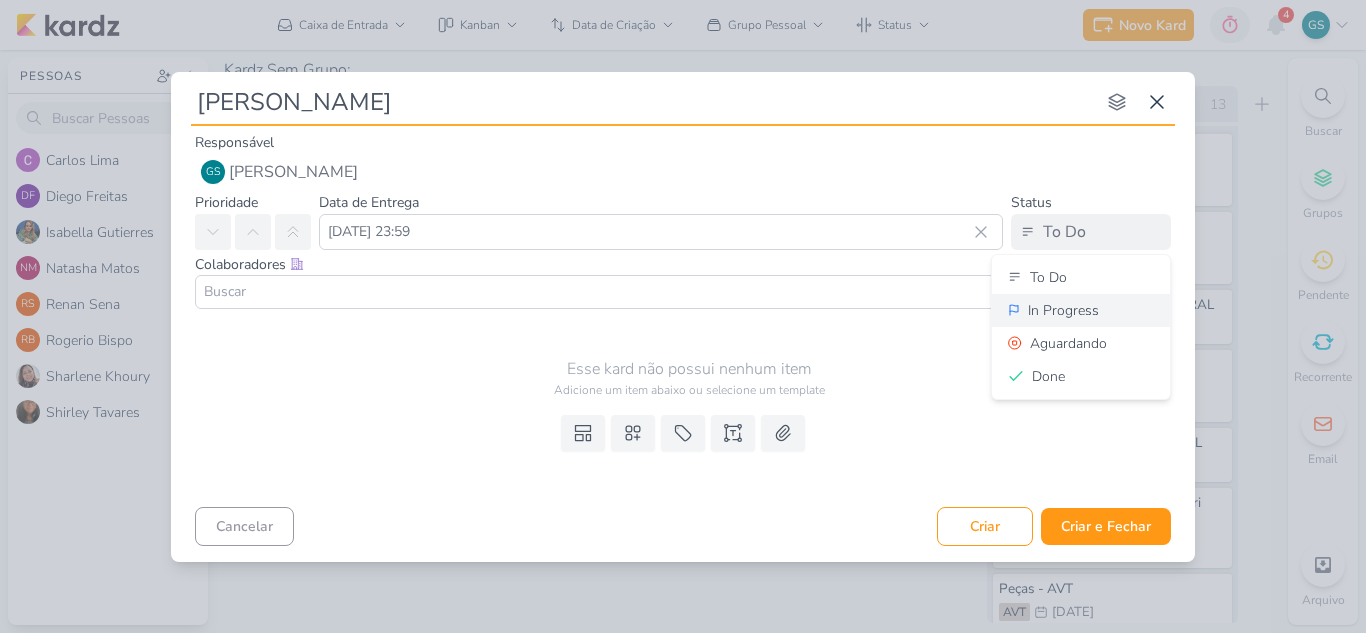 click on "In Progress" at bounding box center [1063, 310] 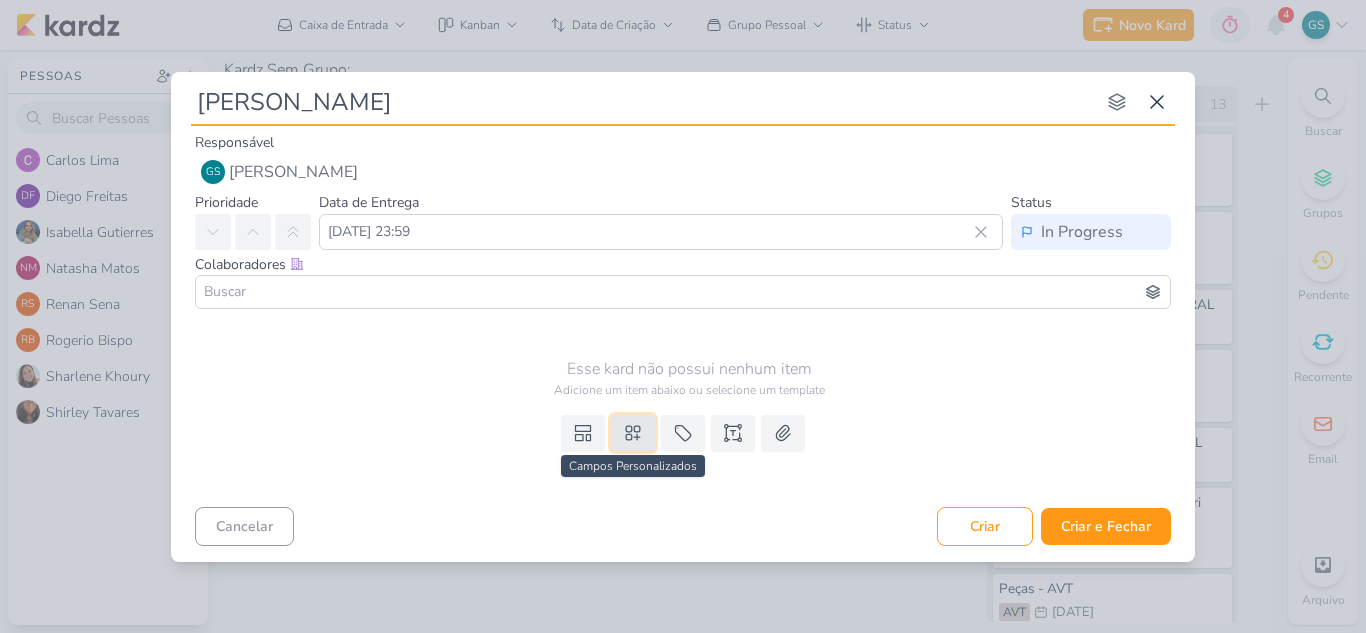 click 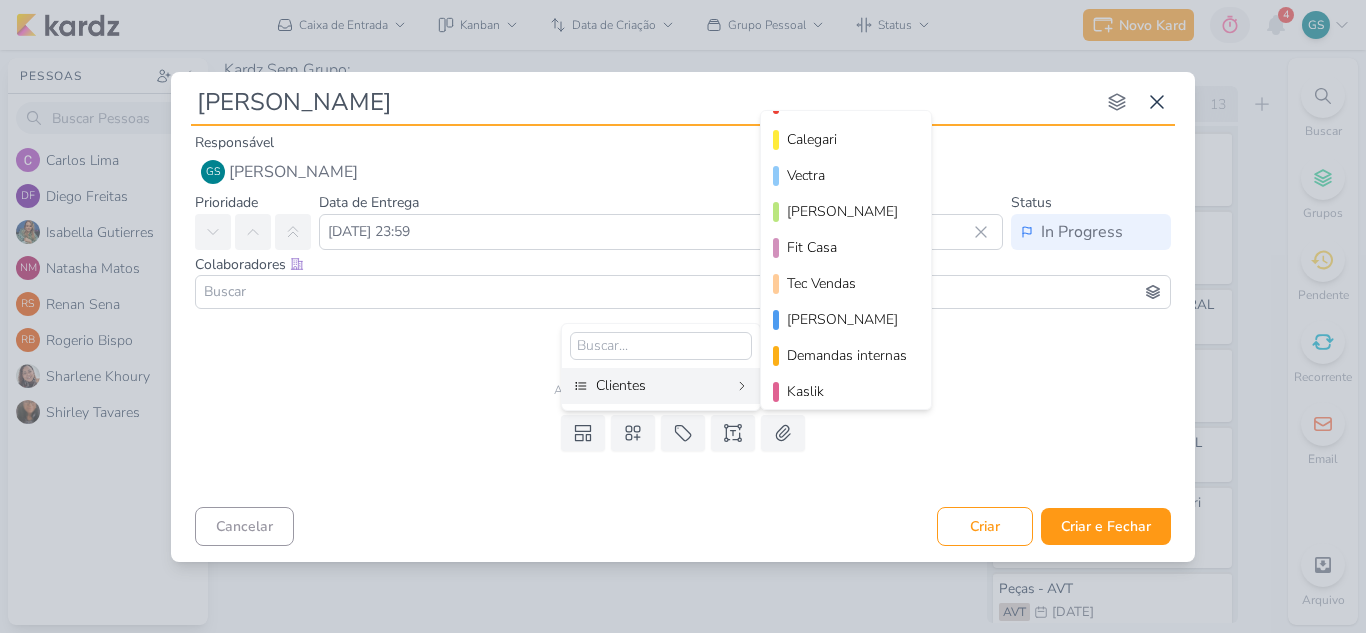 scroll, scrollTop: 290, scrollLeft: 0, axis: vertical 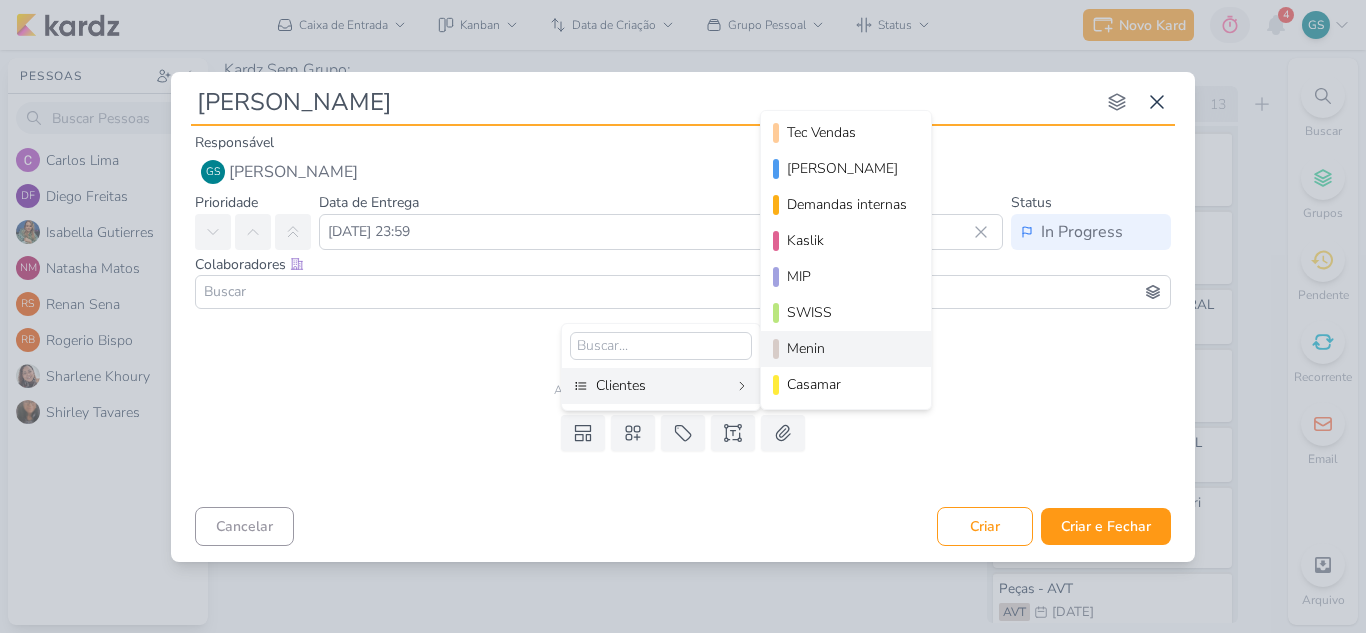 click on "Menin" at bounding box center (847, 348) 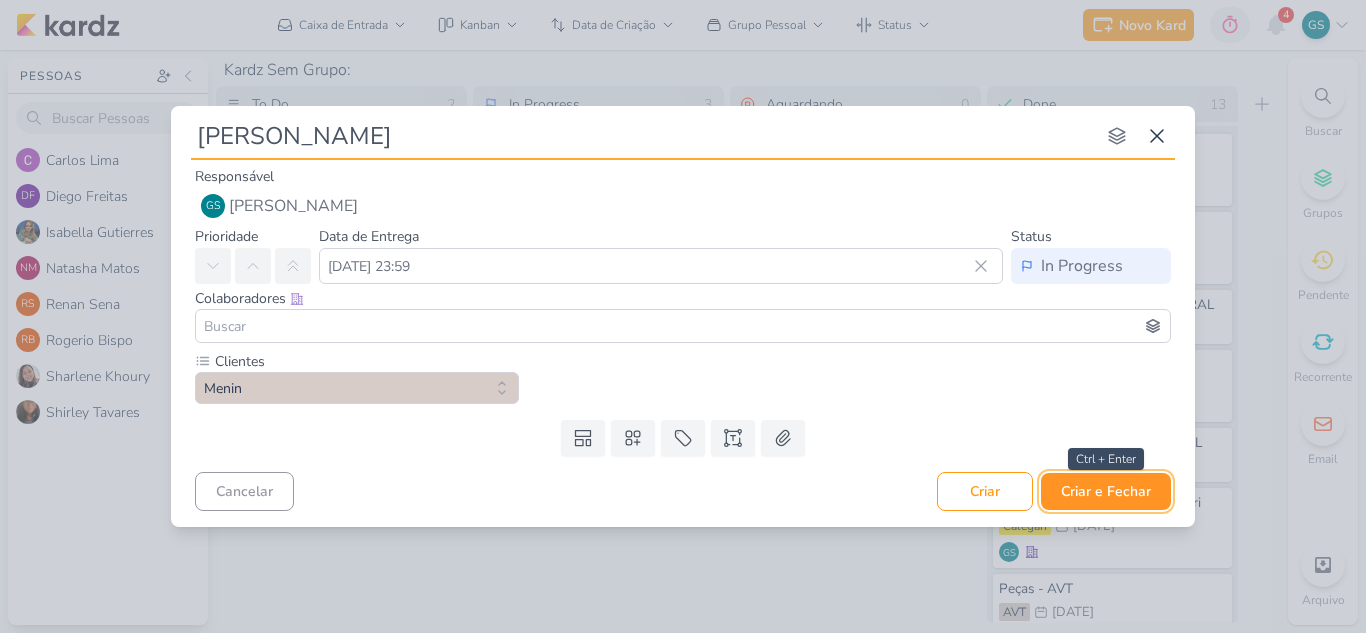 click on "Criar e Fechar" at bounding box center [1106, 491] 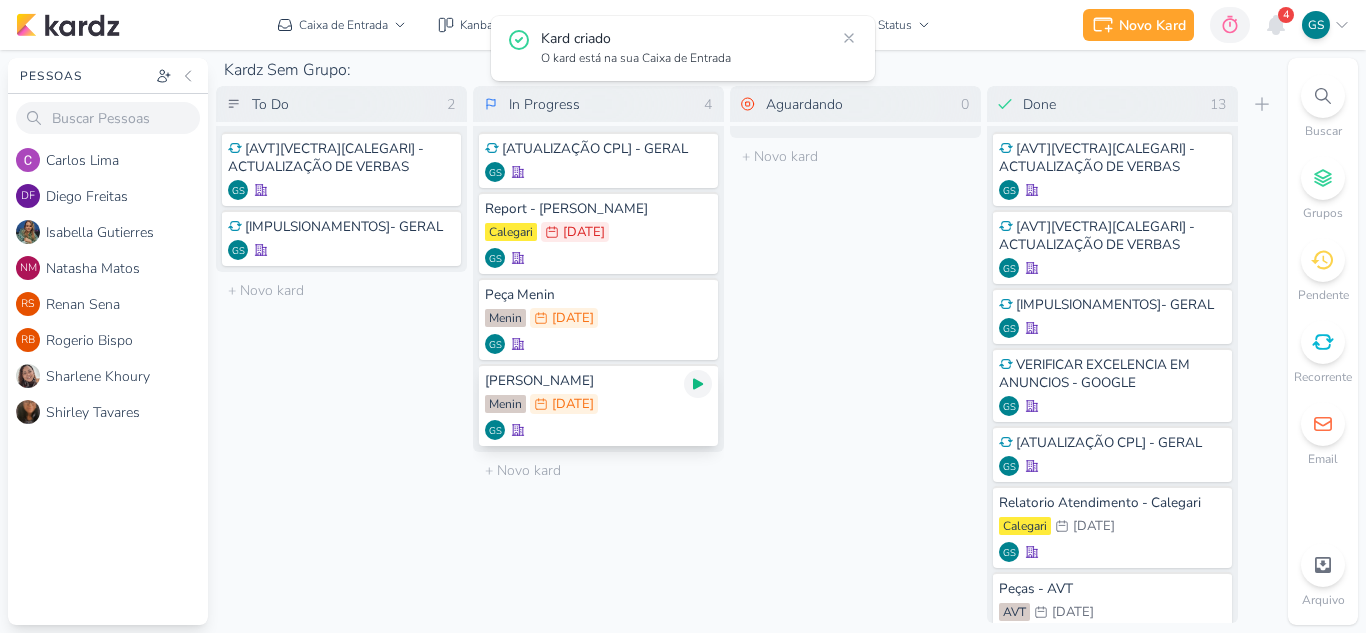 click 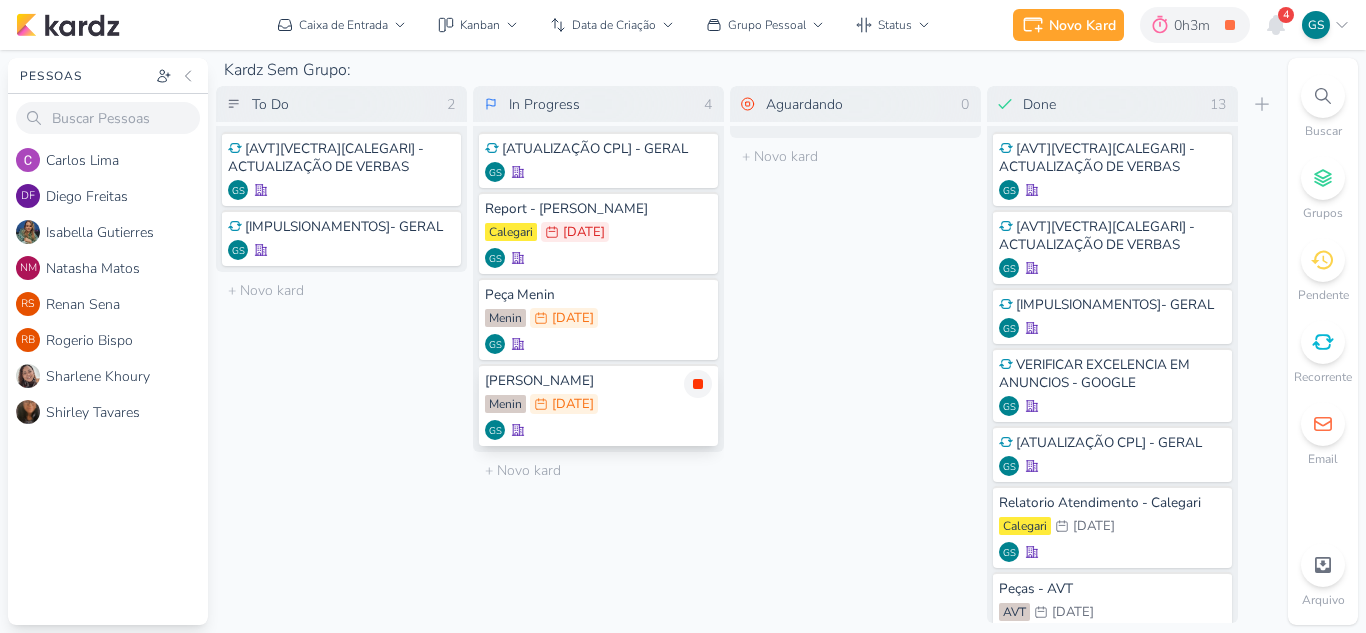 click 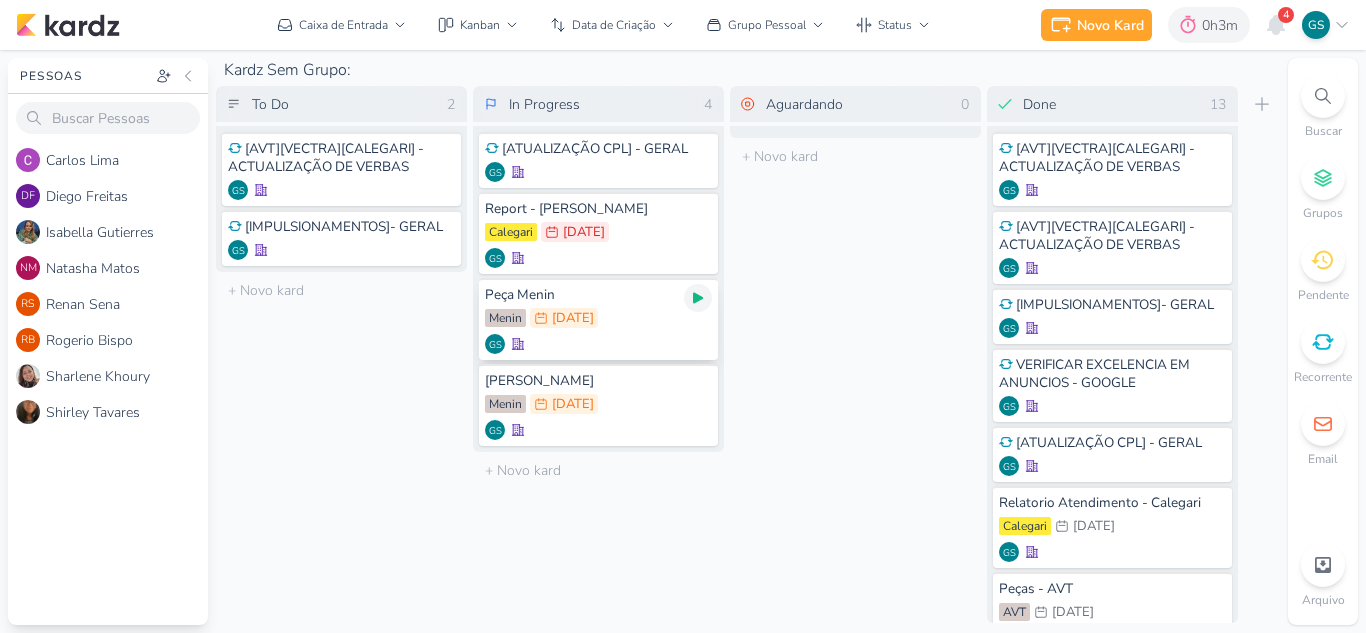 click 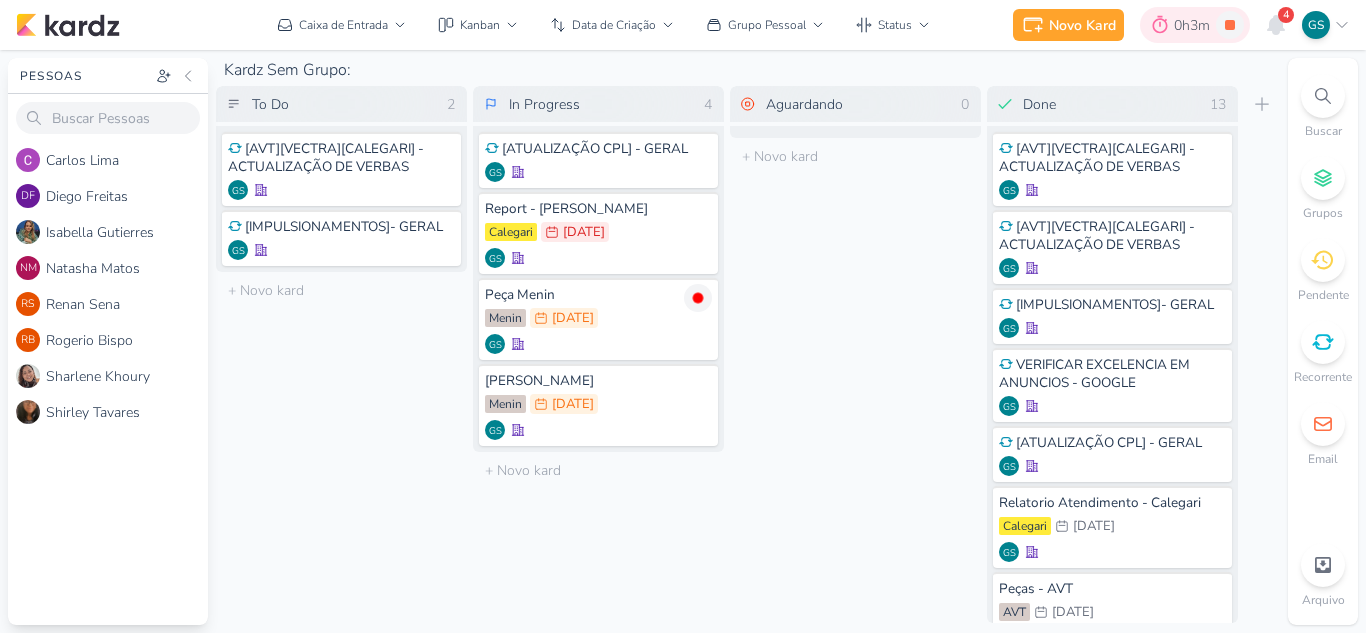 click at bounding box center (1160, 25) 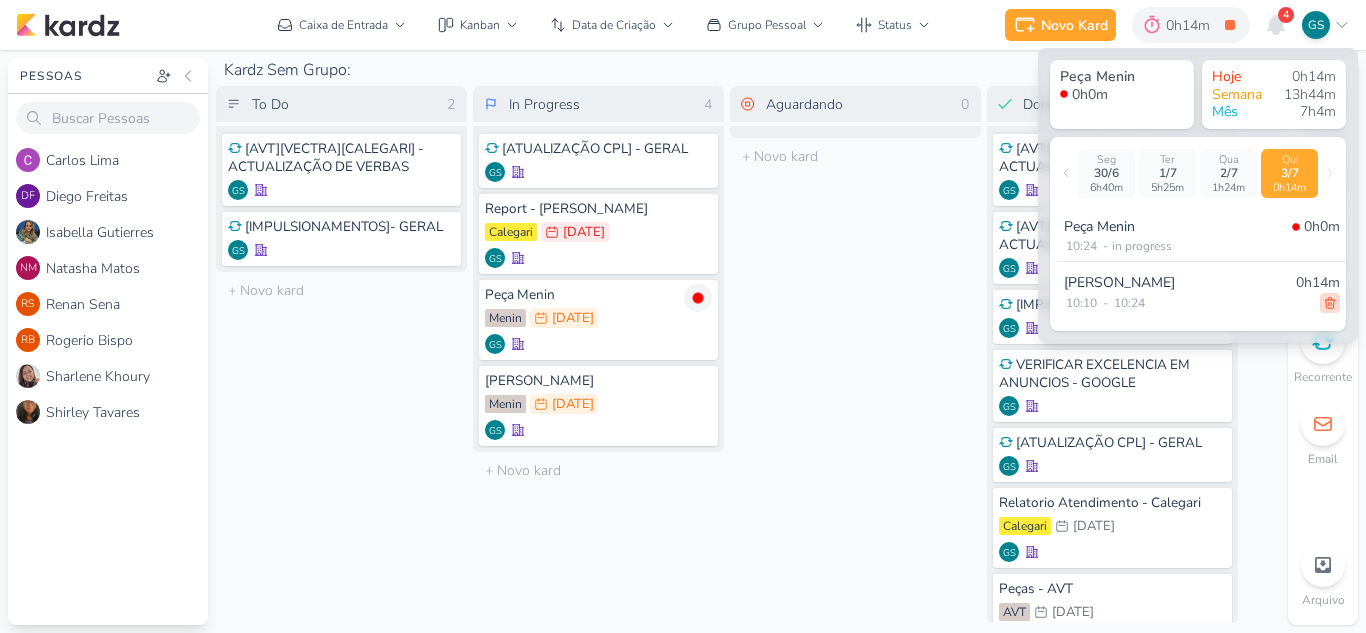 click 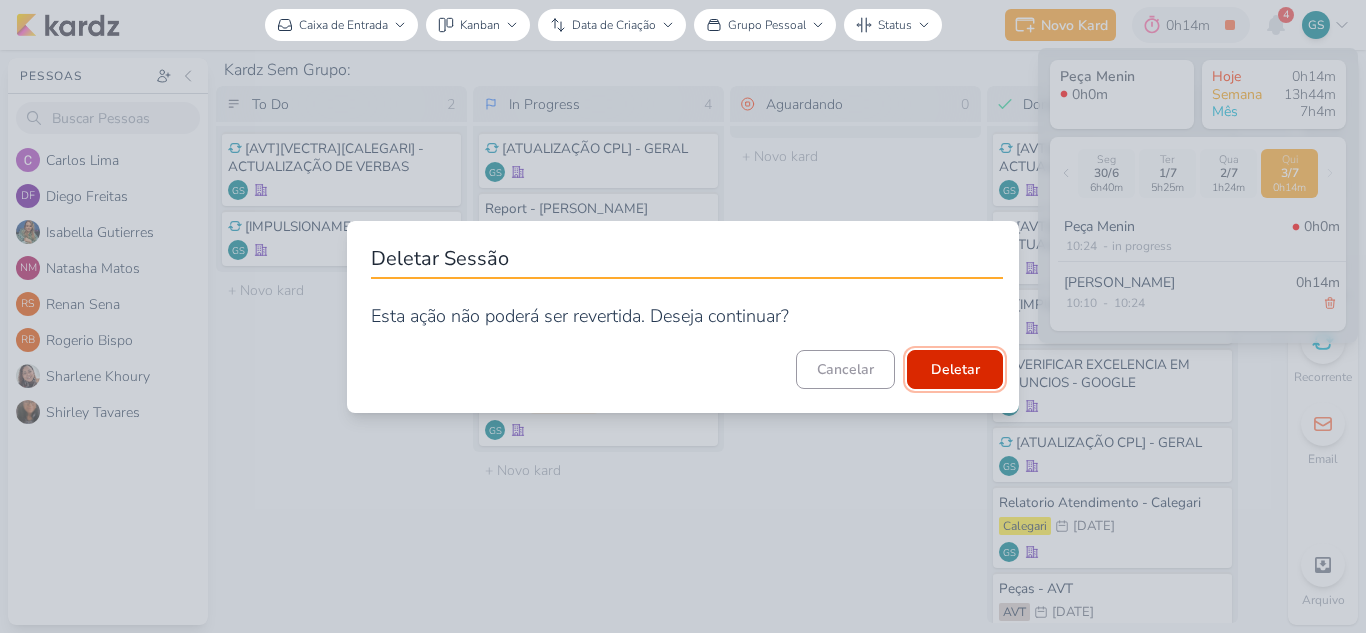 click on "Deletar" at bounding box center [955, 369] 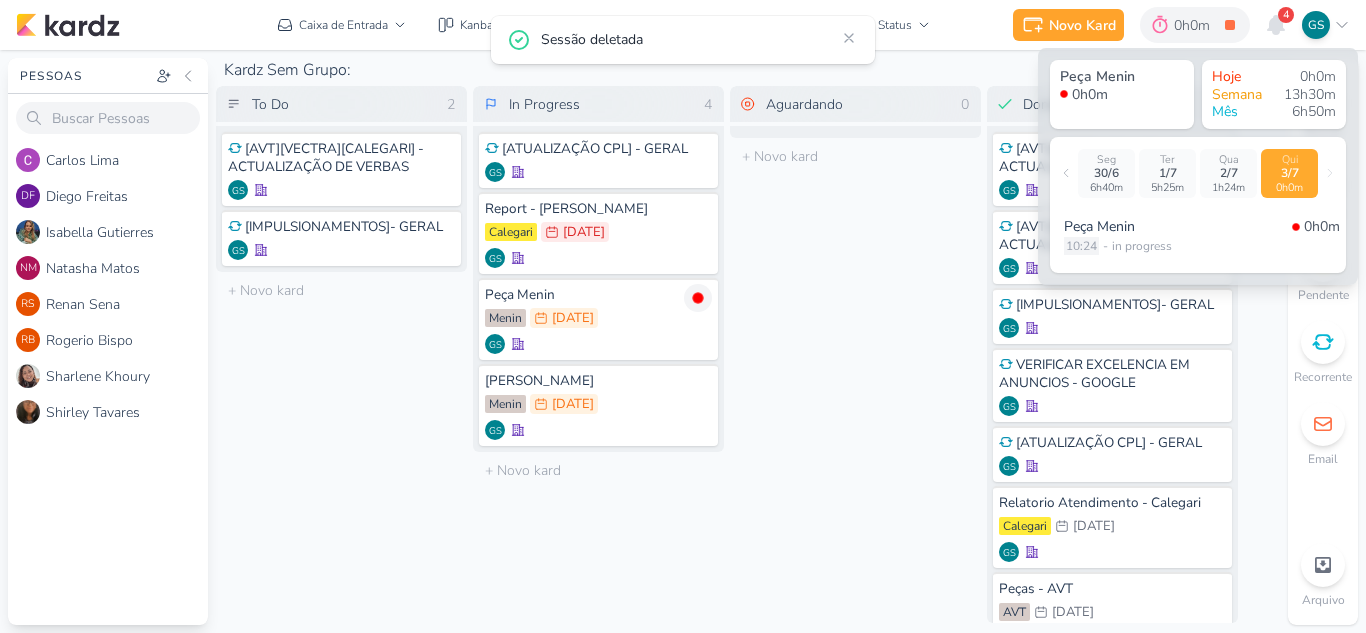 click on "10:24" at bounding box center (1081, 246) 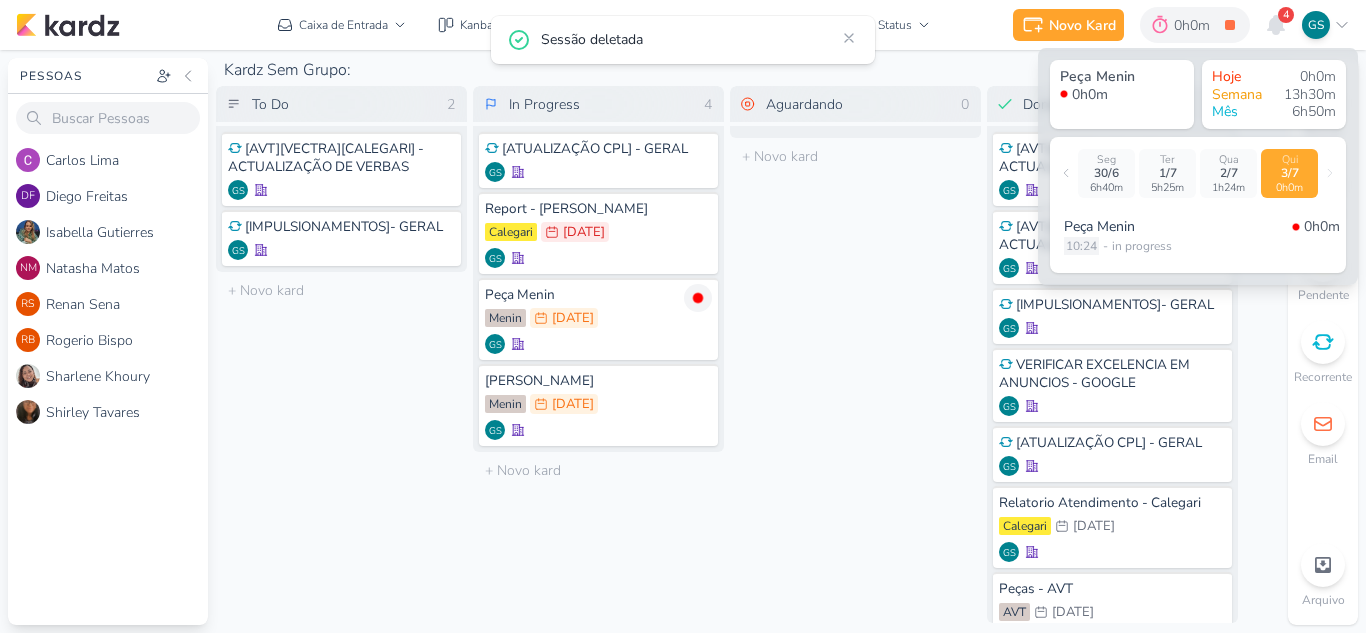 select on "10" 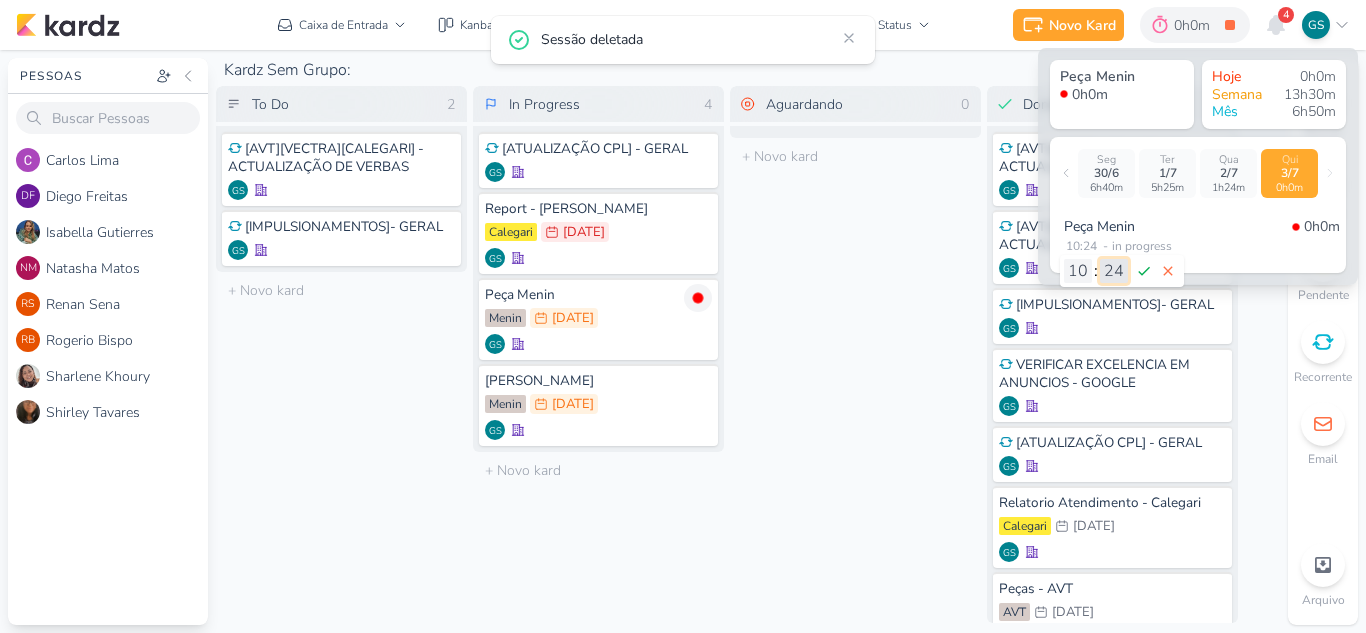 click on "00 01 02 03 04 05 06 07 08 09 10 11 12 13 14 15 16 17 18 19 20 21 22 23 24 25 26 27 28 29 30 31 32 33 34 35 36 37 38 39 40 41 42 43 44 45 46 47 48 49 50 51 52 53 54 55 56 57 58 59" at bounding box center (1114, 271) 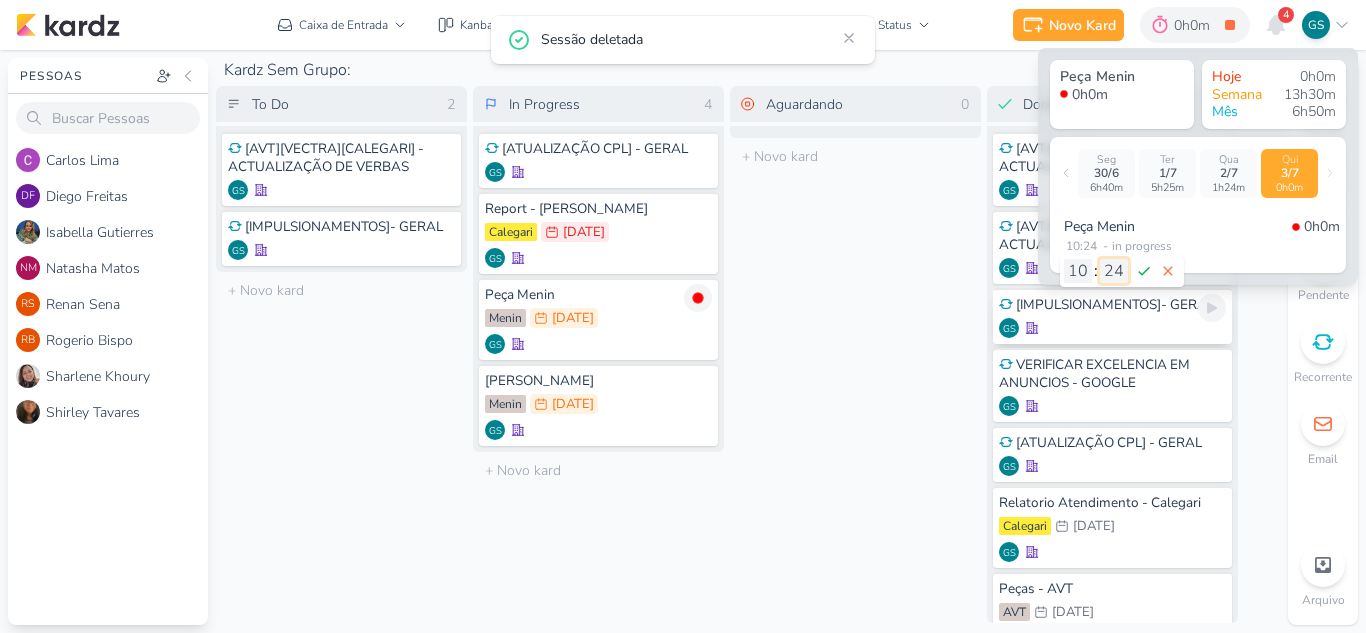 select on "1" 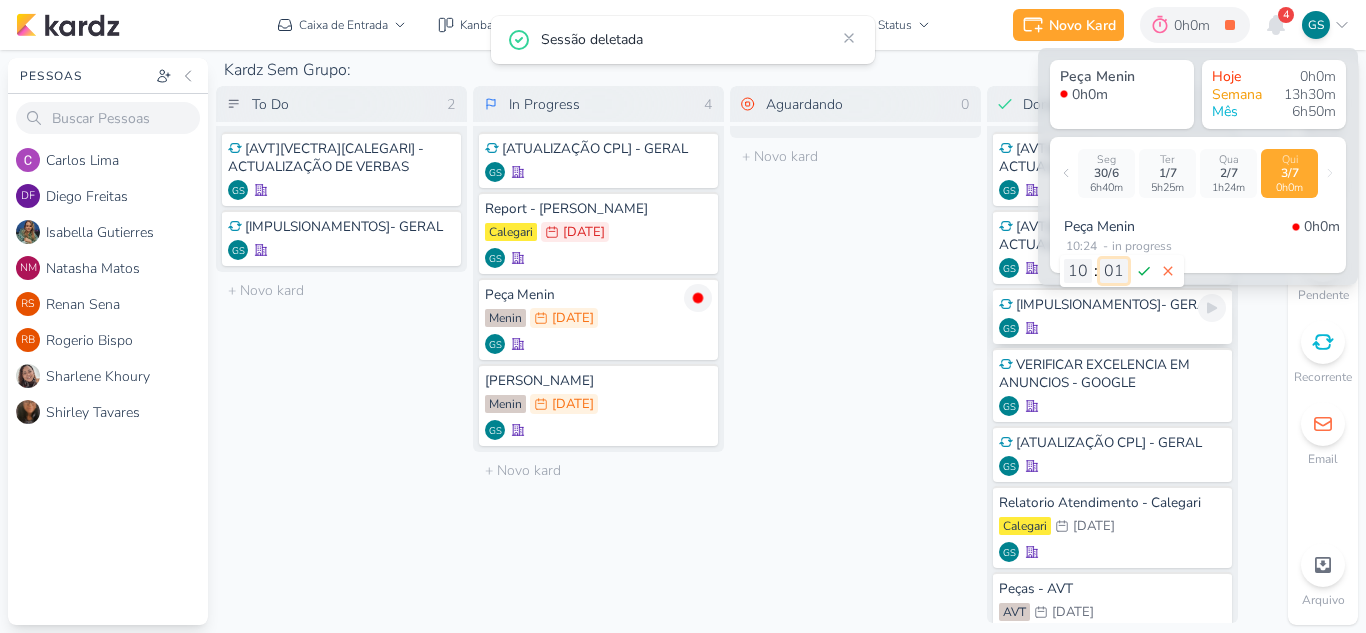 click on "00 01 02 03 04 05 06 07 08 09 10 11 12 13 14 15 16 17 18 19 20 21 22 23 24 25 26 27 28 29 30 31 32 33 34 35 36 37 38 39 40 41 42 43 44 45 46 47 48 49 50 51 52 53 54 55 56 57 58 59" at bounding box center (1114, 271) 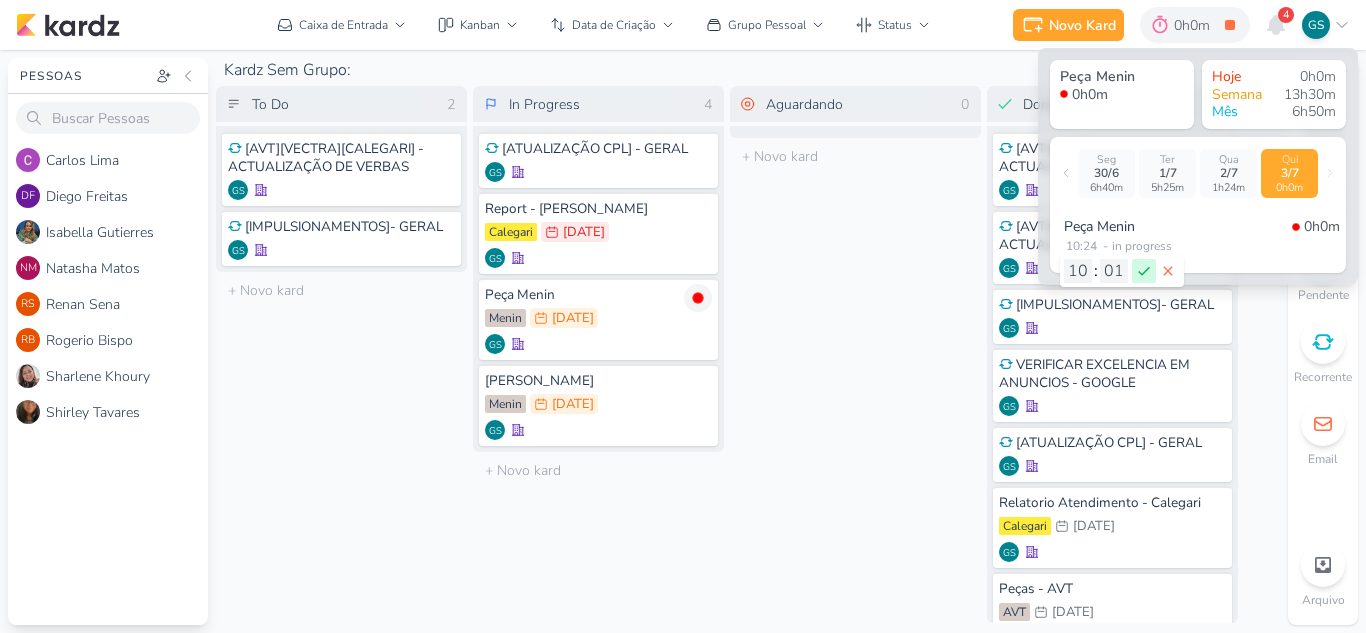click 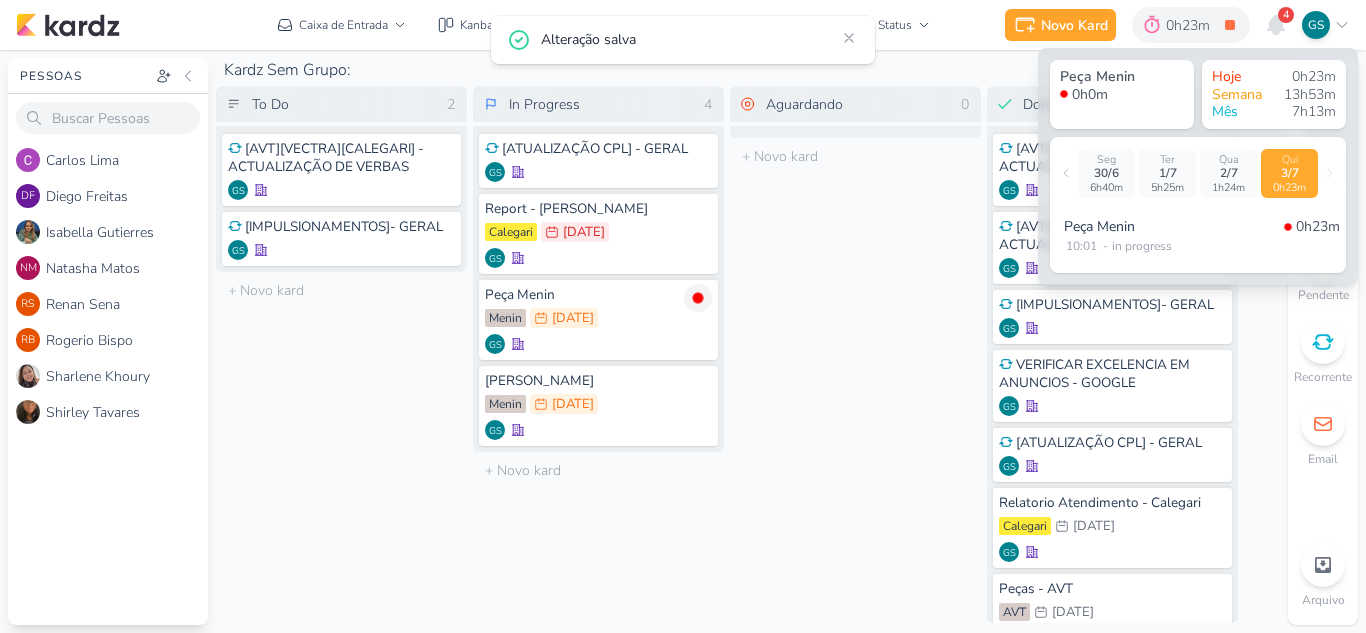 click on "To Do
2
Mover Para Esquerda
Mover Para Direita
[GEOGRAPHIC_DATA]
[AVT][VECTRA][[GEOGRAPHIC_DATA]] - ACTUALIZAÇÃO DE VERBAS" at bounding box center (341, 354) 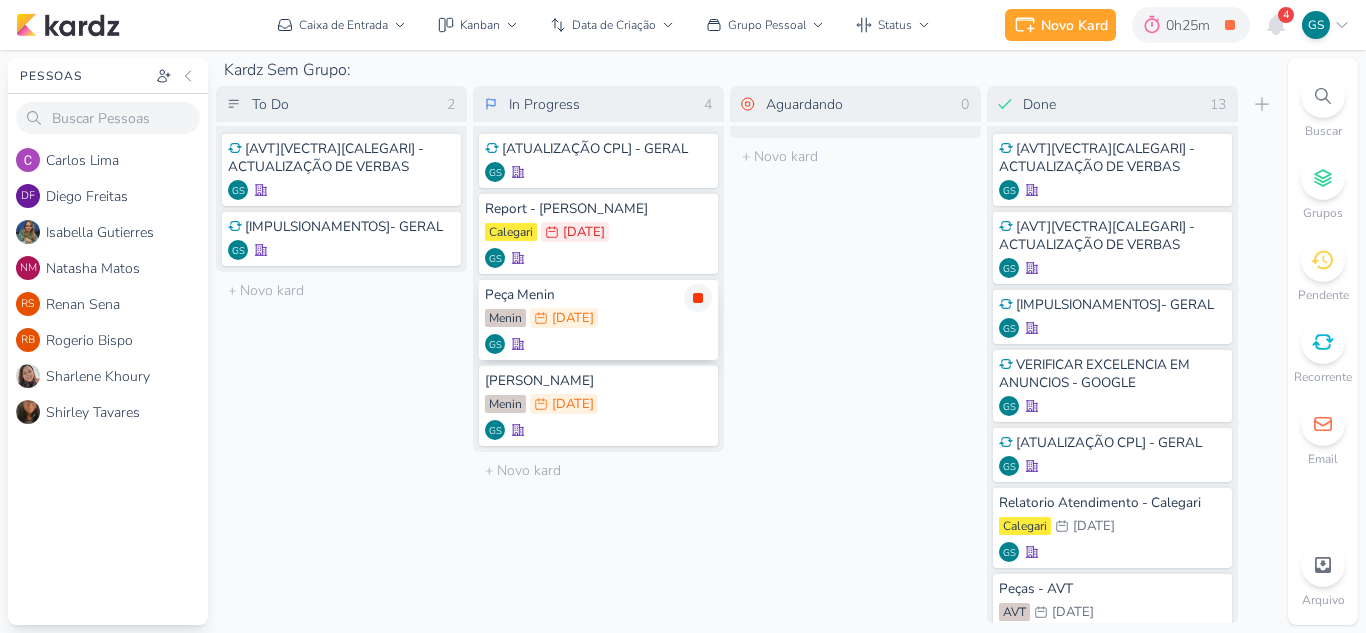 click 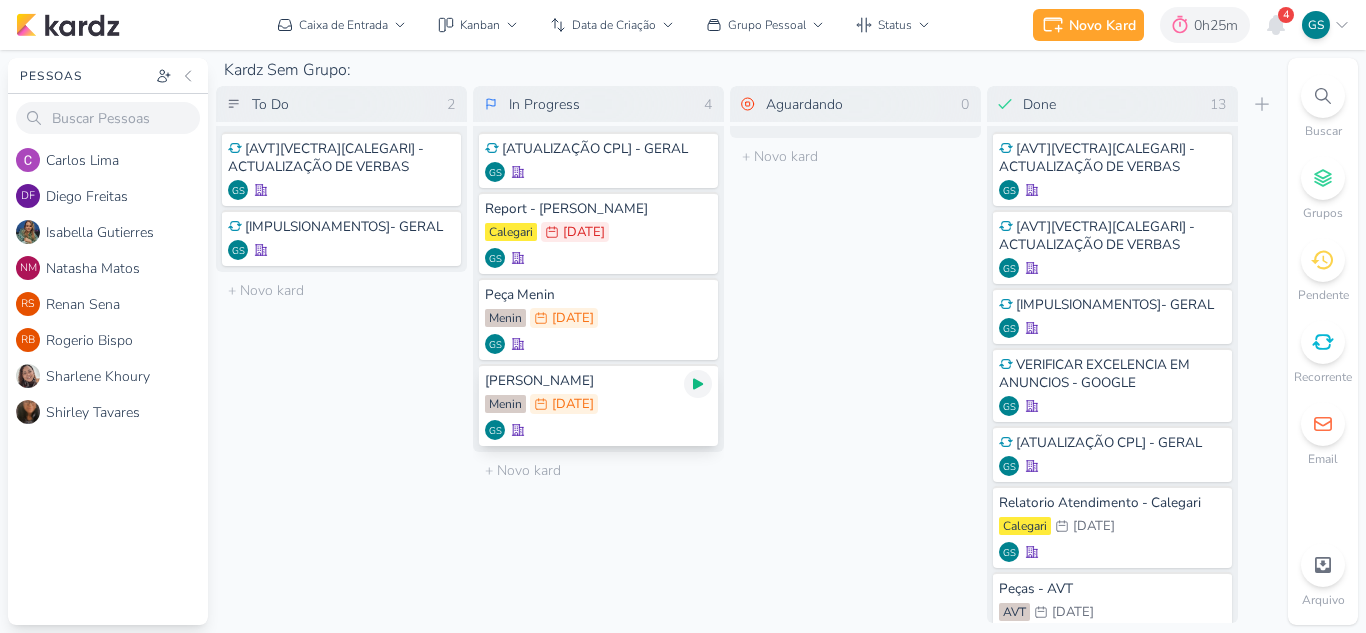 click 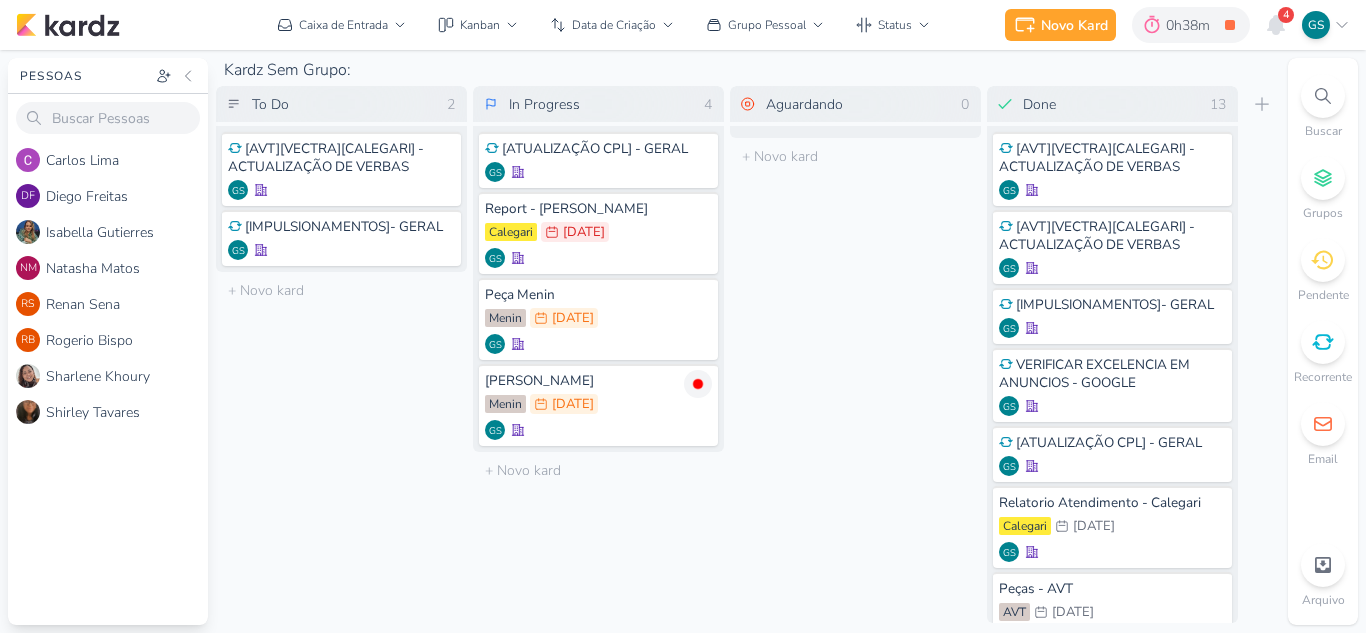 click on "Caixa de Entrada
visão
Caixa de Entrada
A caixa de entrada mostra todos os kardz que você é o responsável
Enviados
A visão de enviados contém os kardz que você criou e designou à outra pessoa
Colaboração" at bounding box center [603, 25] 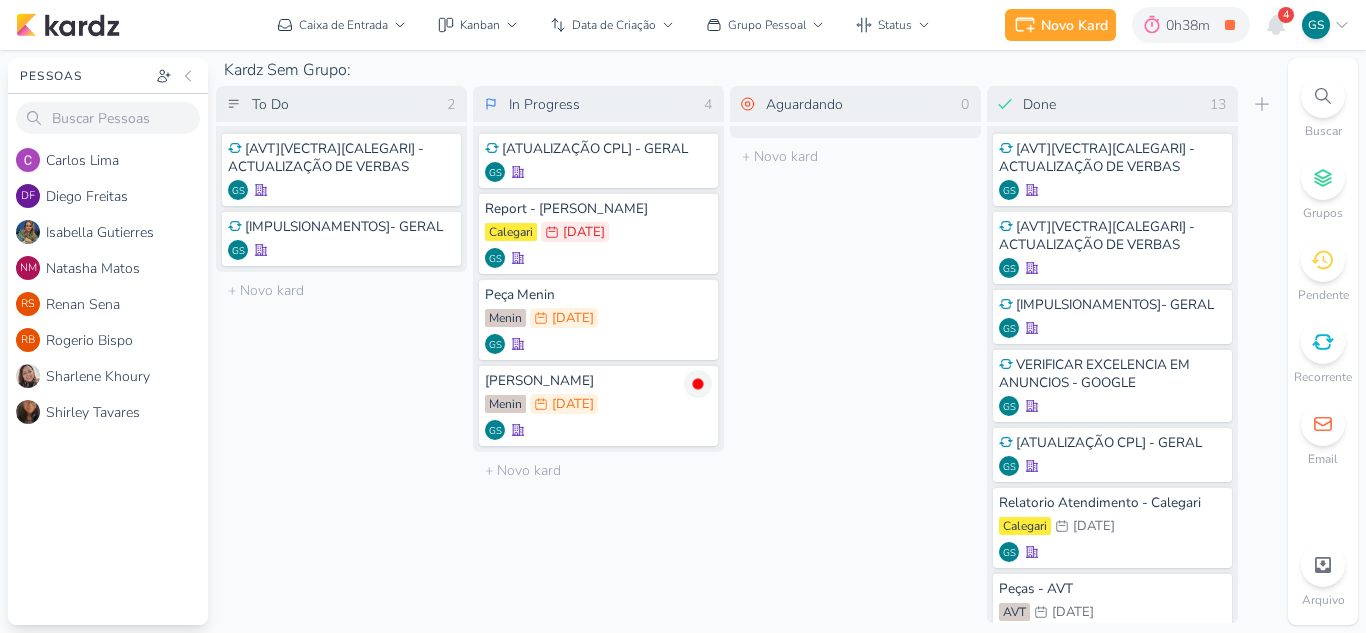 click on "Caixa de Entrada
visão
Caixa de Entrada
A caixa de entrada mostra todos os kardz que você é o responsável
Enviados
A visão de enviados contém os kardz que você criou e designou à outra pessoa
Colaboração" at bounding box center (603, 25) 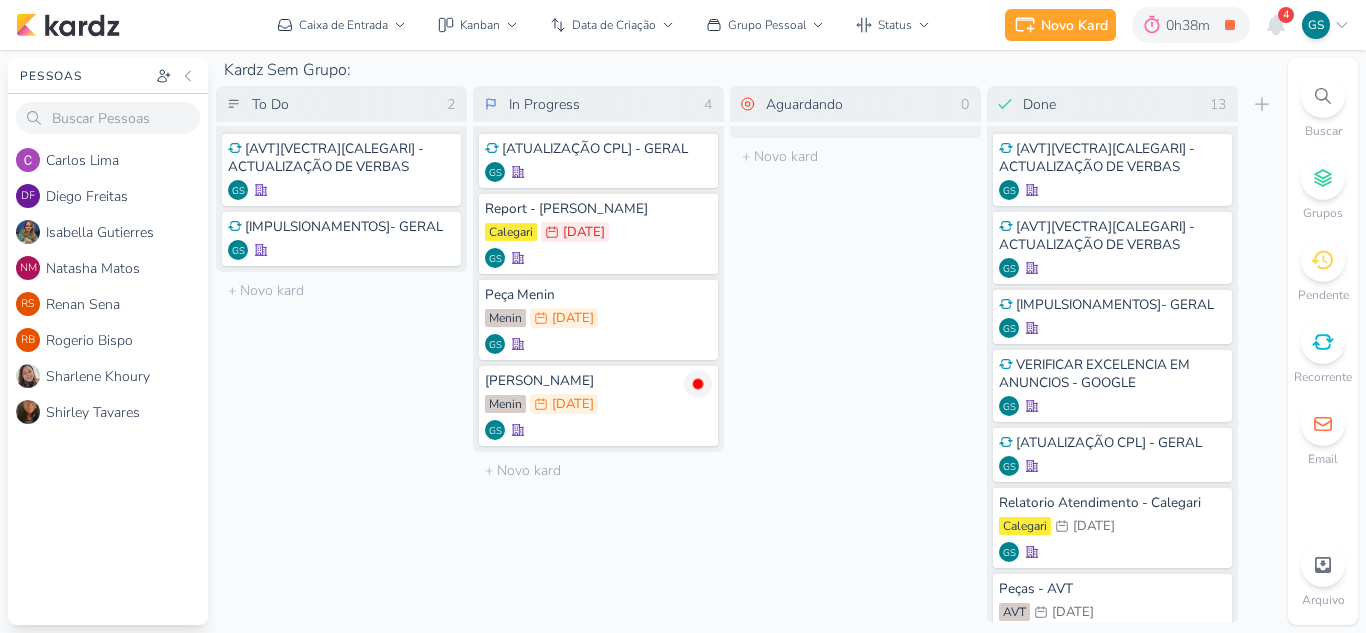 click on "Caixa de Entrada
visão
Caixa de Entrada
A caixa de entrada mostra todos os kardz que você é o responsável
Enviados
A visão de enviados contém os kardz que você criou e designou à outra pessoa
Colaboração" at bounding box center [603, 25] 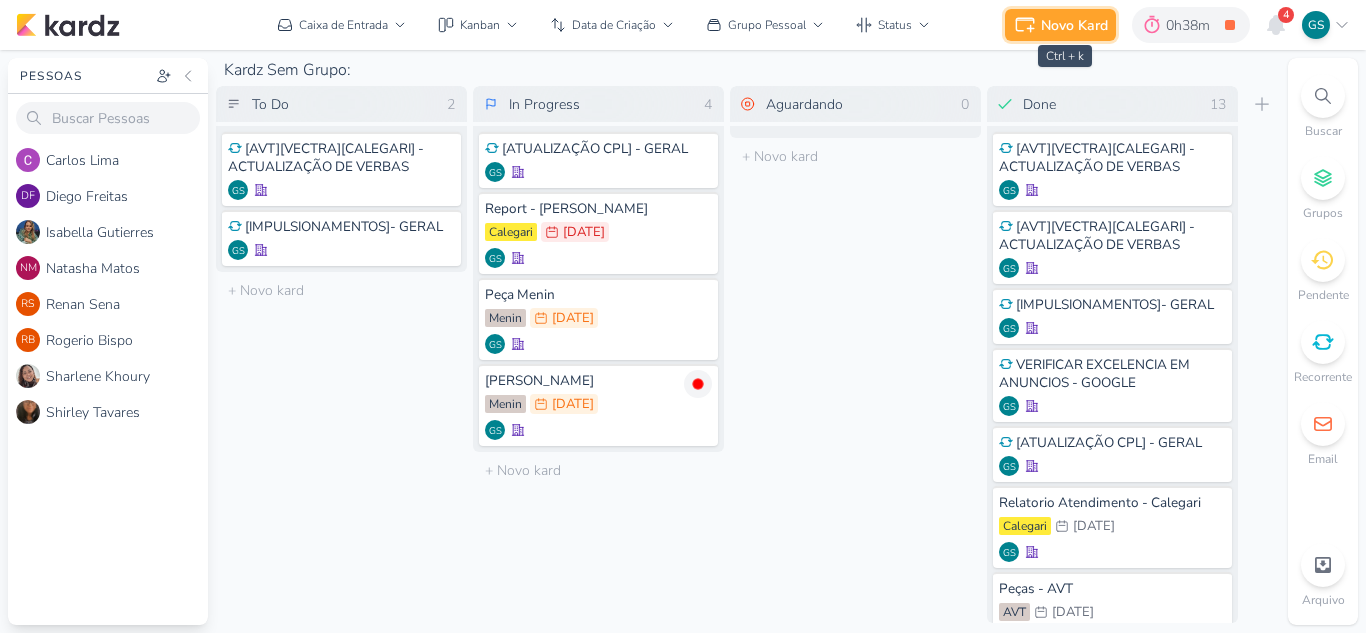 click on "Novo Kard" at bounding box center (1074, 25) 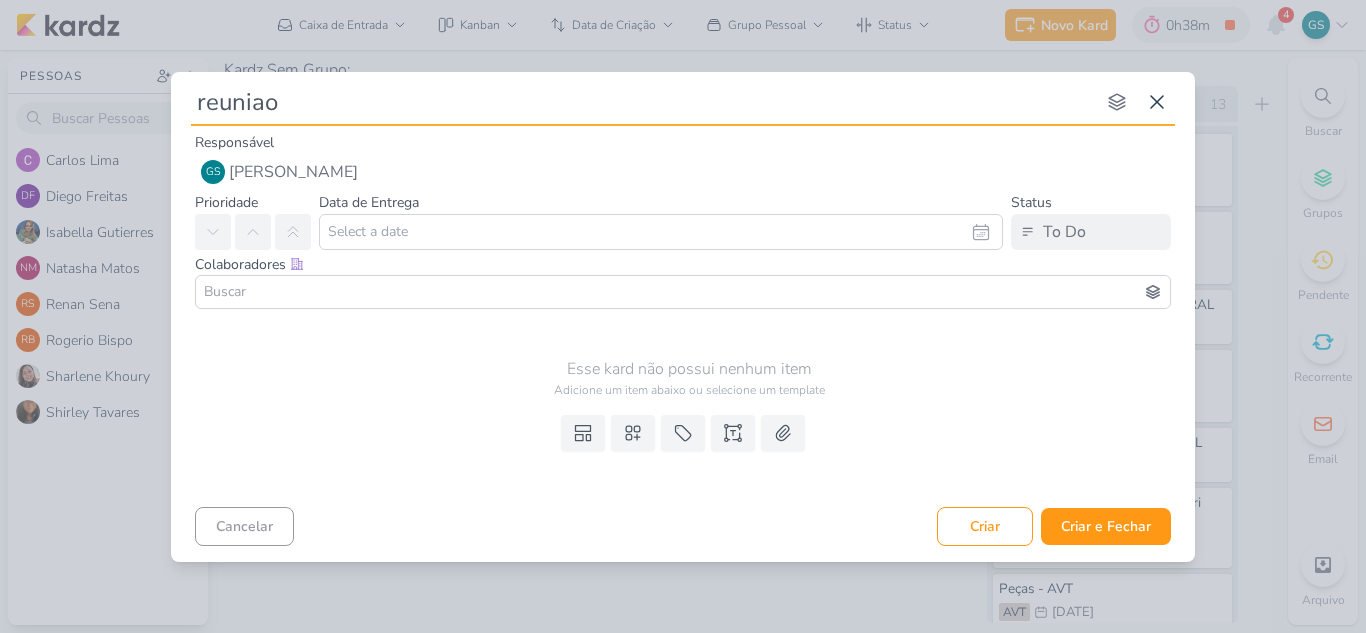type on "reuniao" 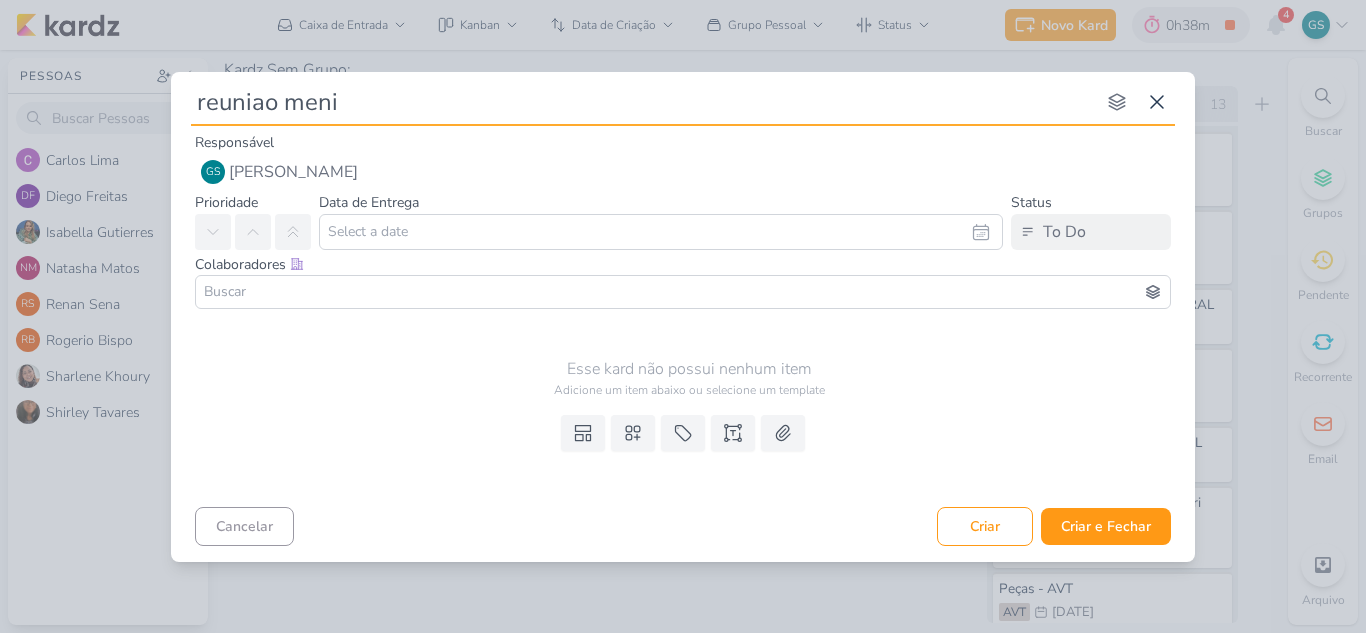 type on "reuniao menin" 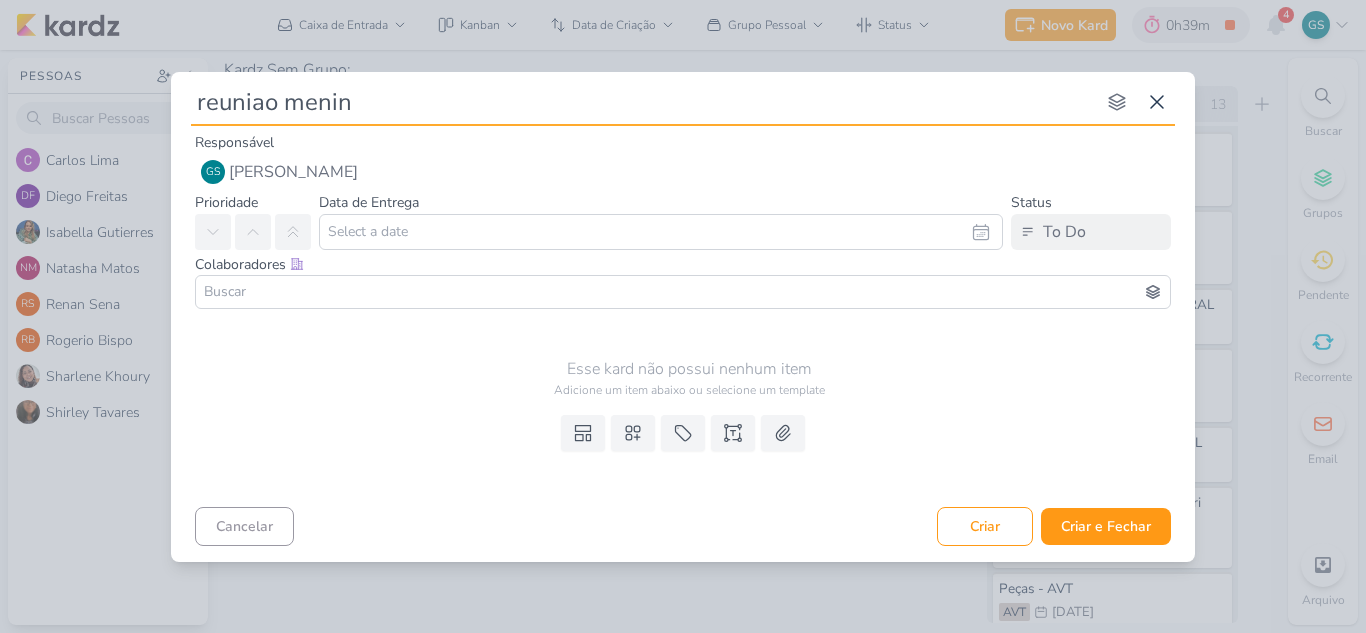 type 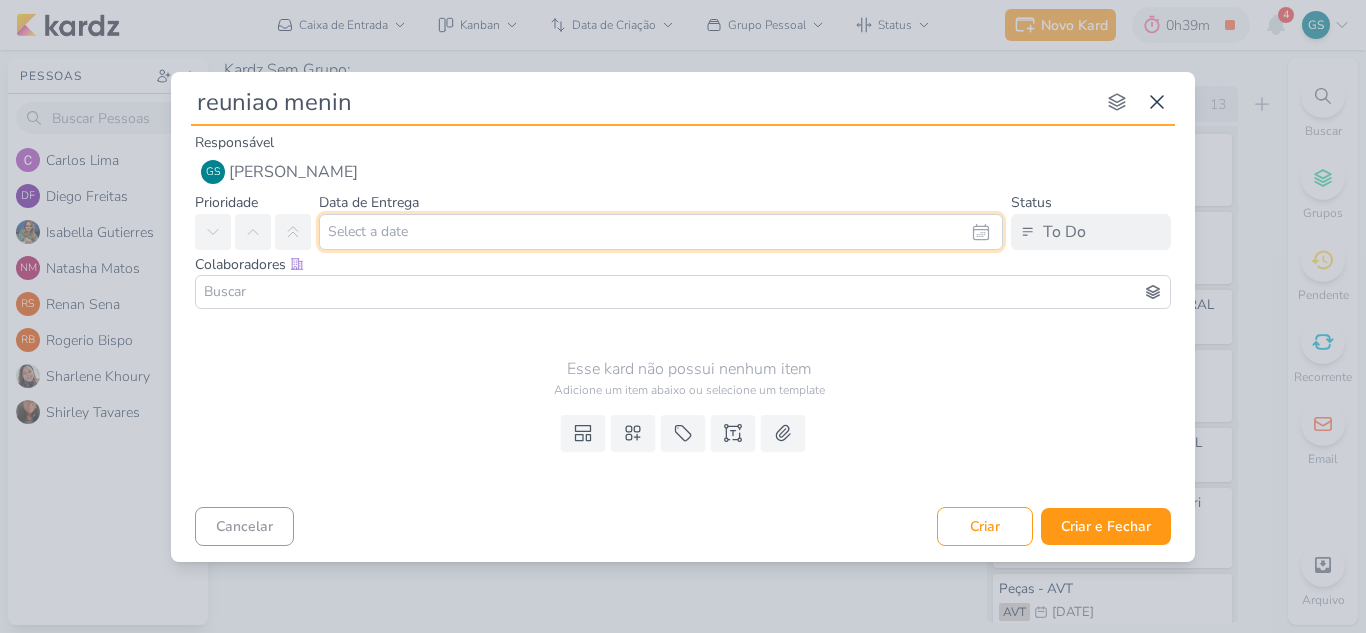 click at bounding box center [661, 232] 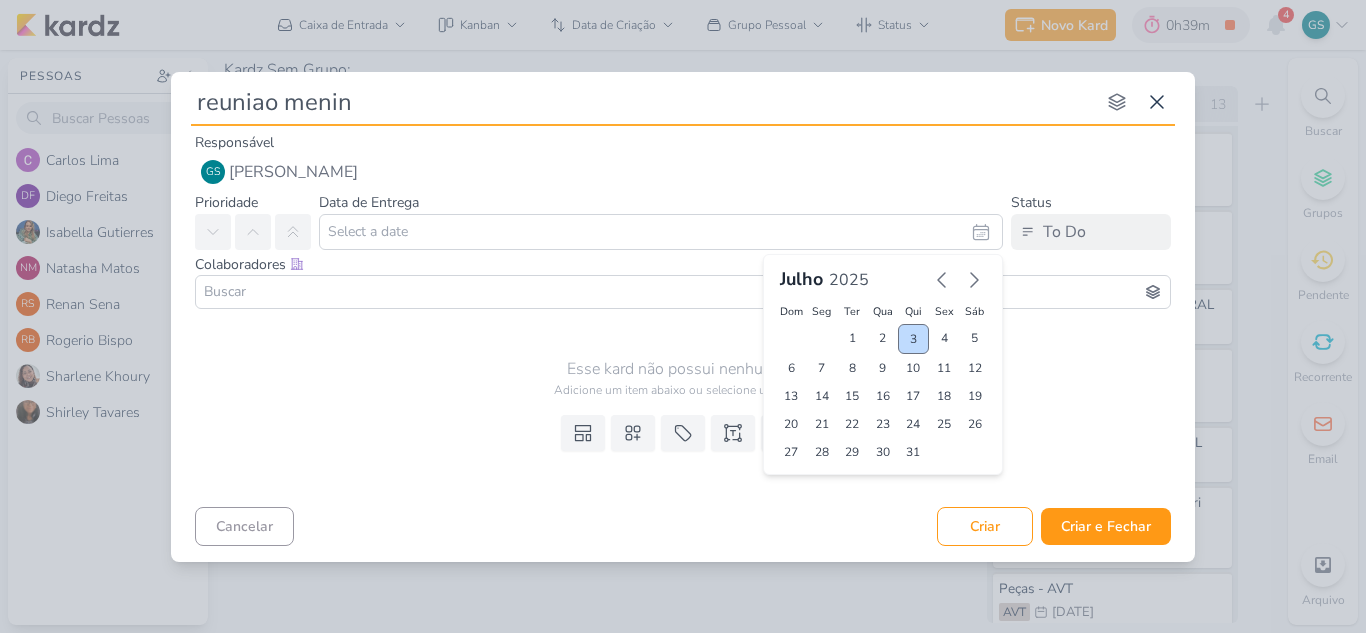 click on "3" at bounding box center [913, 339] 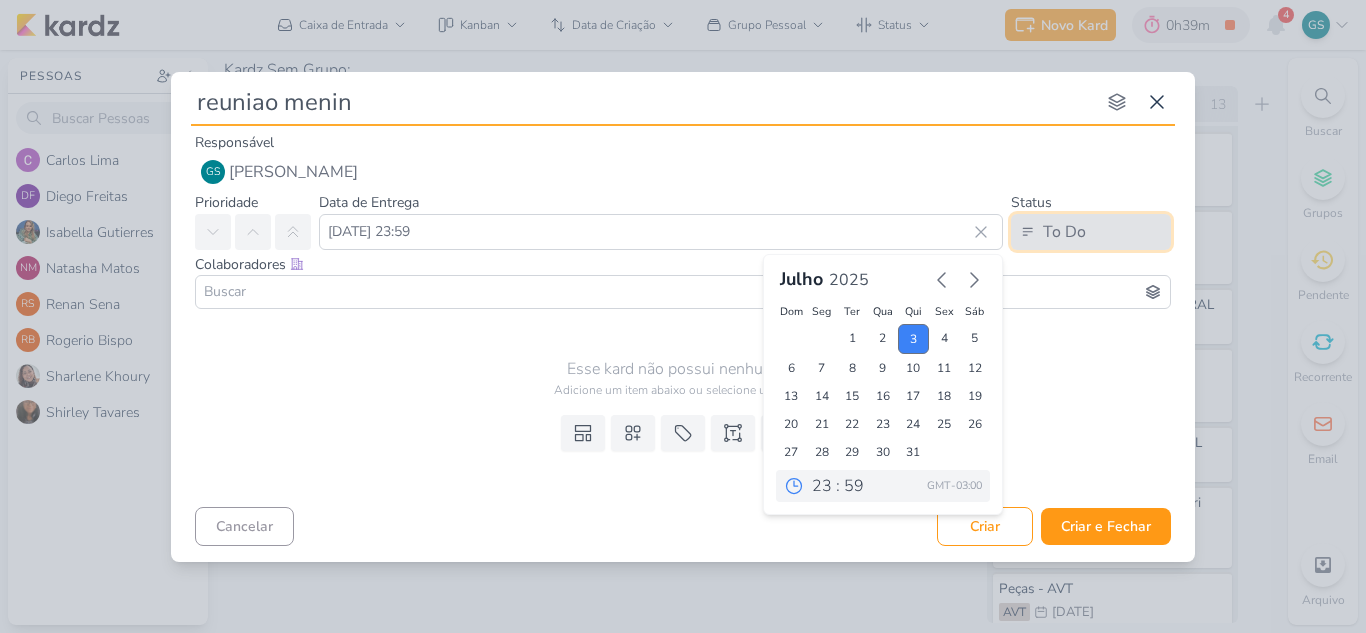 click on "To Do" at bounding box center [1064, 232] 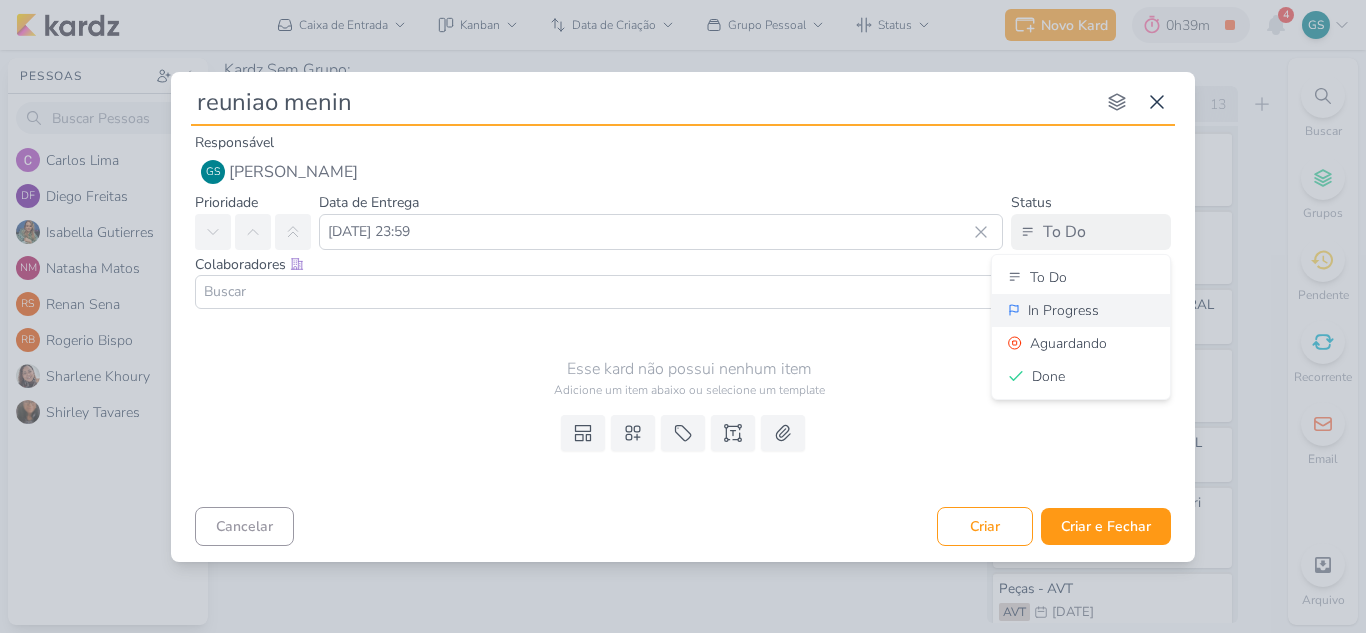 click on "In Progress" at bounding box center (1063, 310) 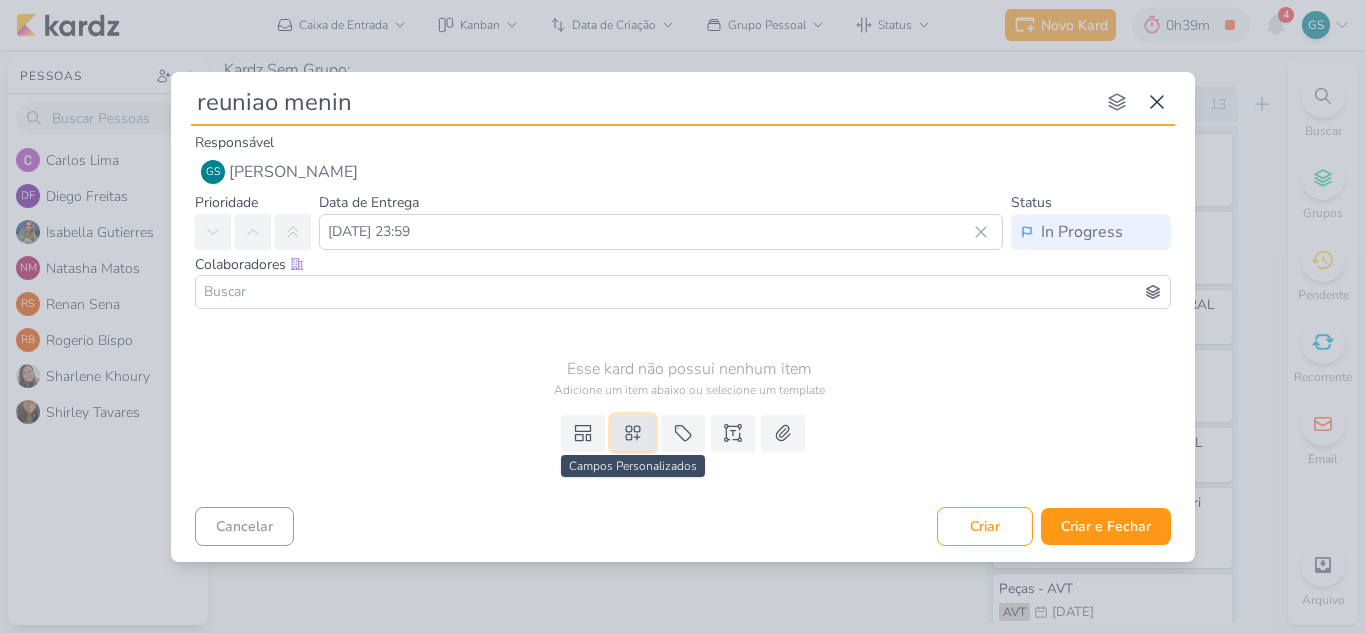 click at bounding box center (633, 433) 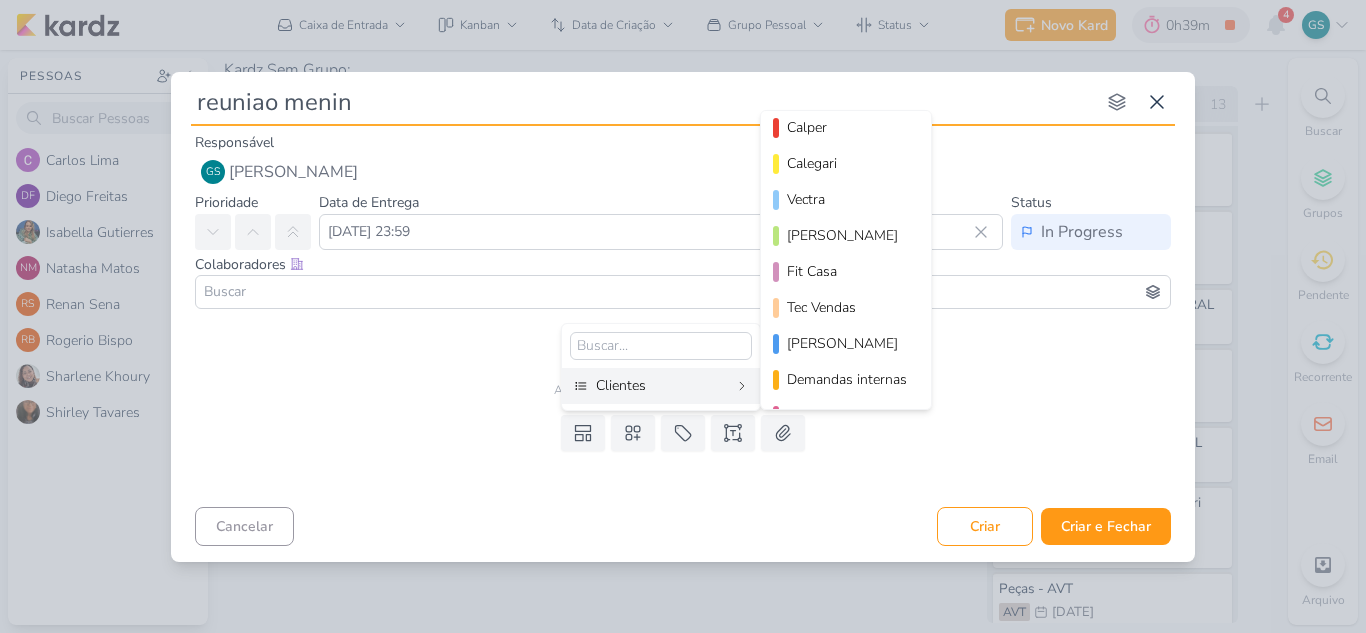 scroll, scrollTop: 290, scrollLeft: 0, axis: vertical 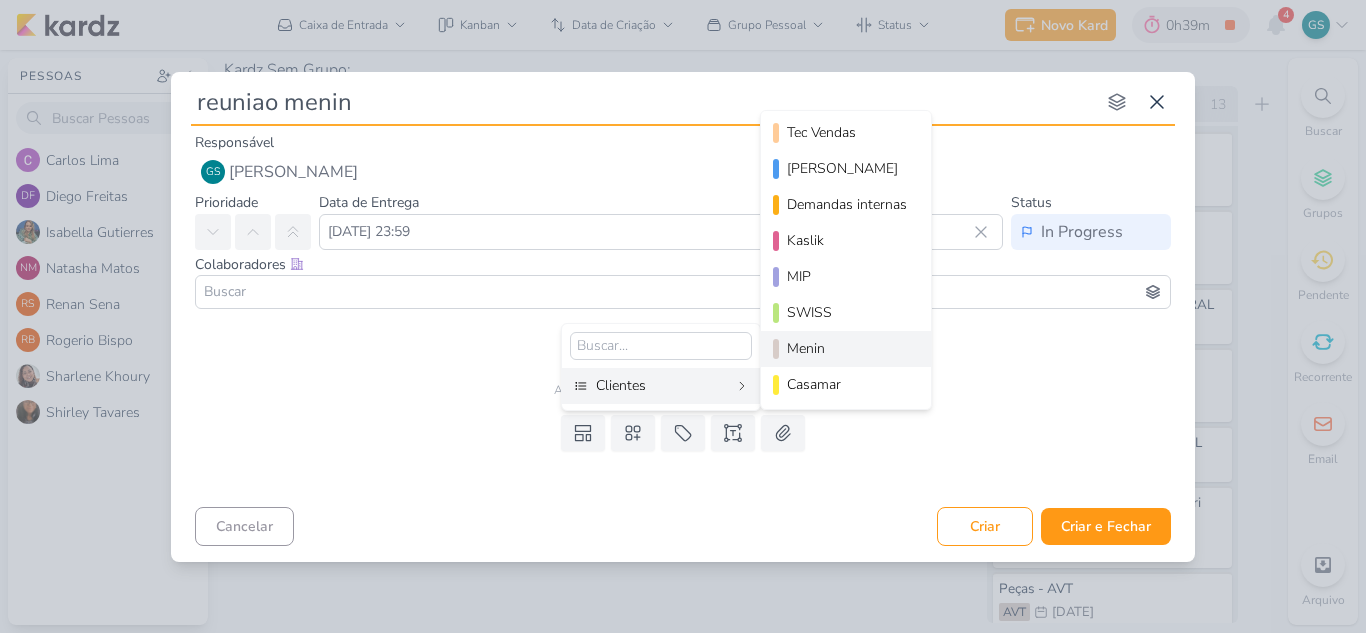 click on "Menin" at bounding box center (847, 348) 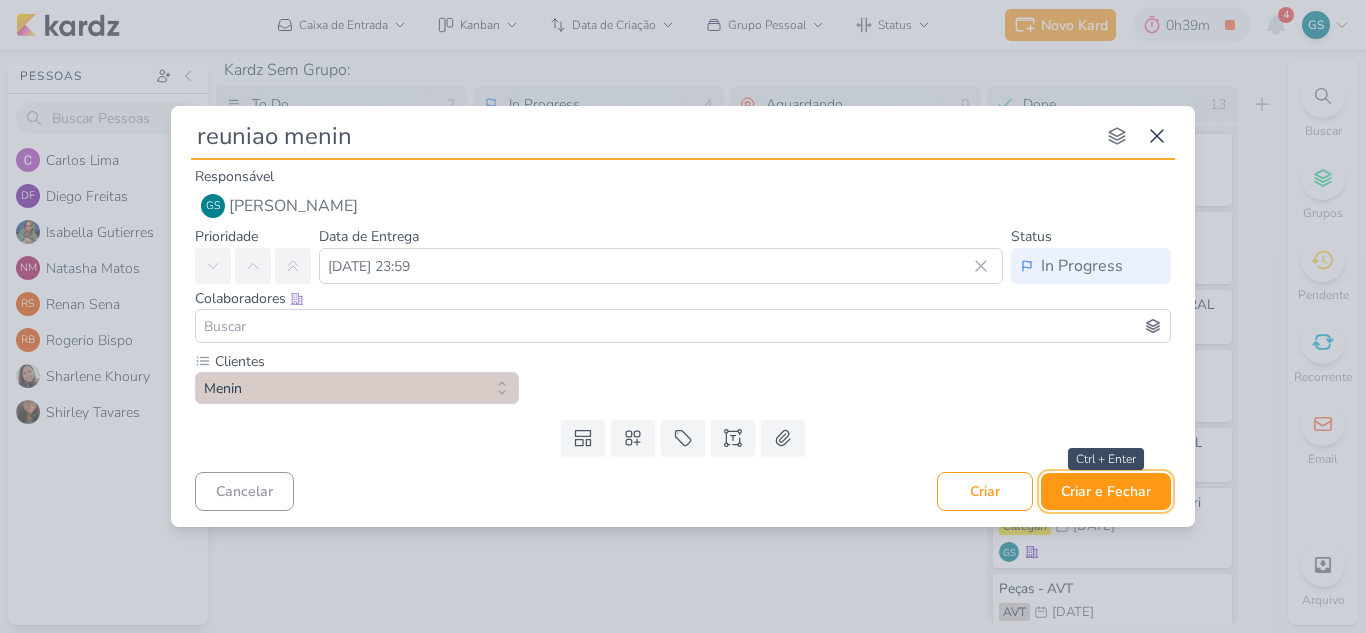 click on "Criar e Fechar" at bounding box center [1106, 491] 